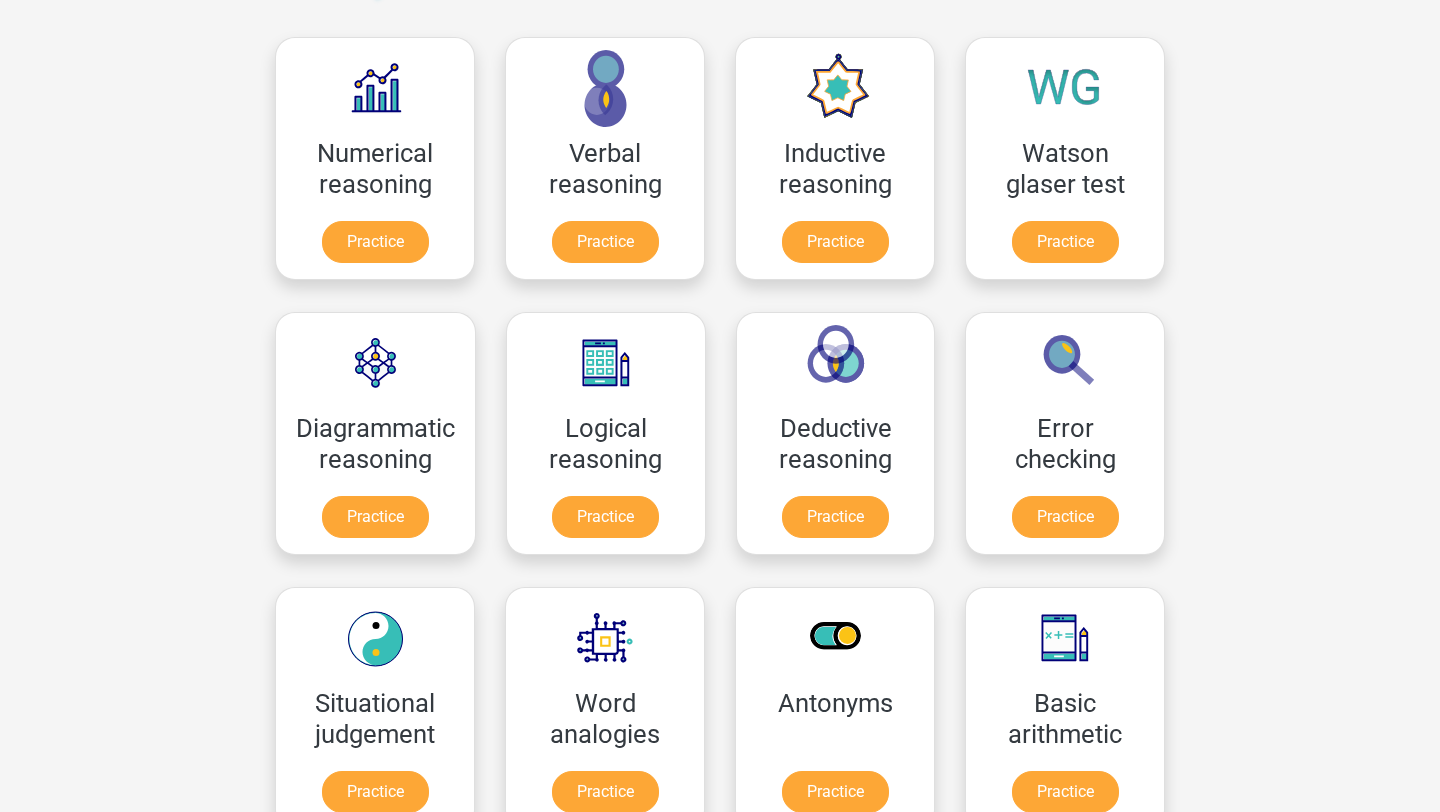 scroll, scrollTop: 299, scrollLeft: 0, axis: vertical 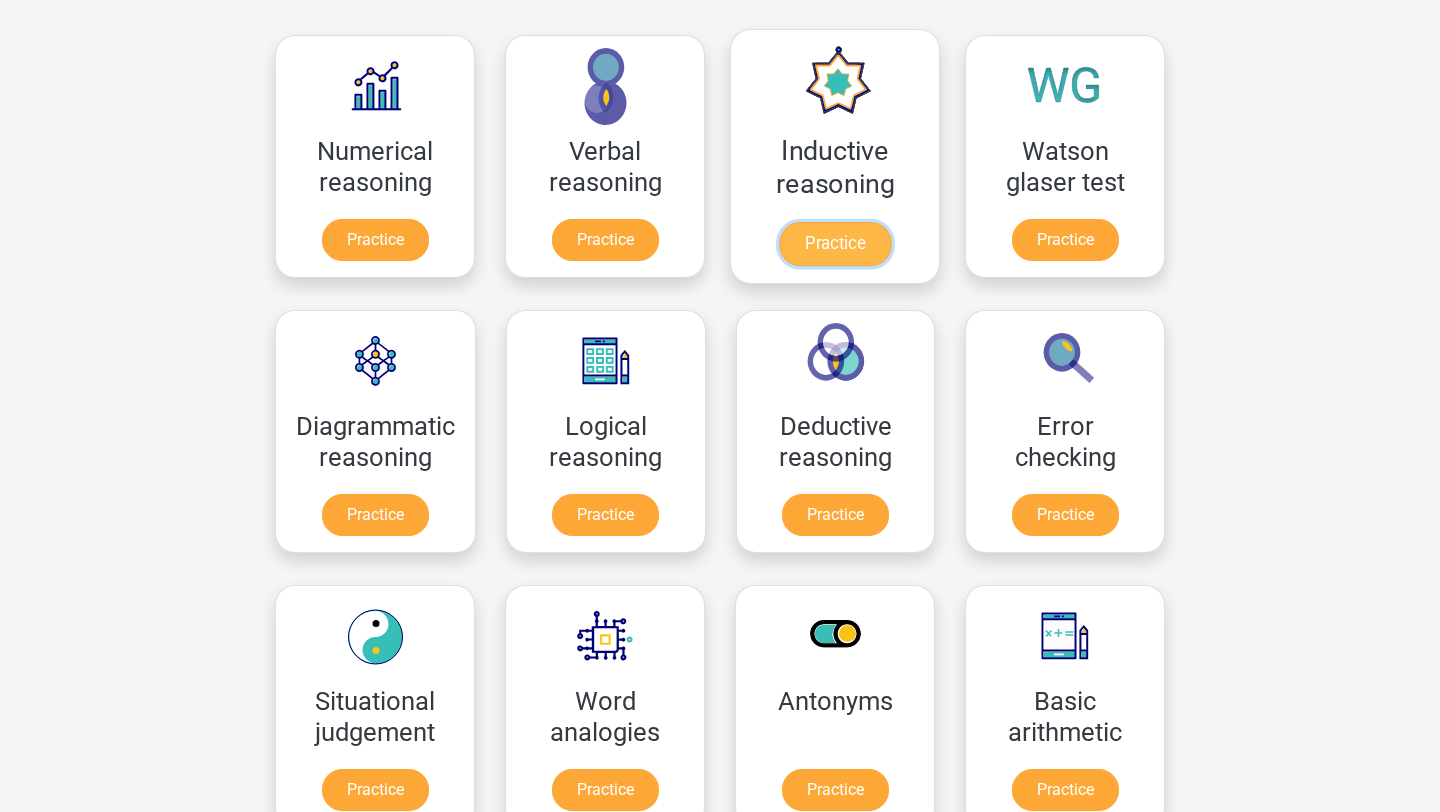 click on "Practice" at bounding box center (835, 244) 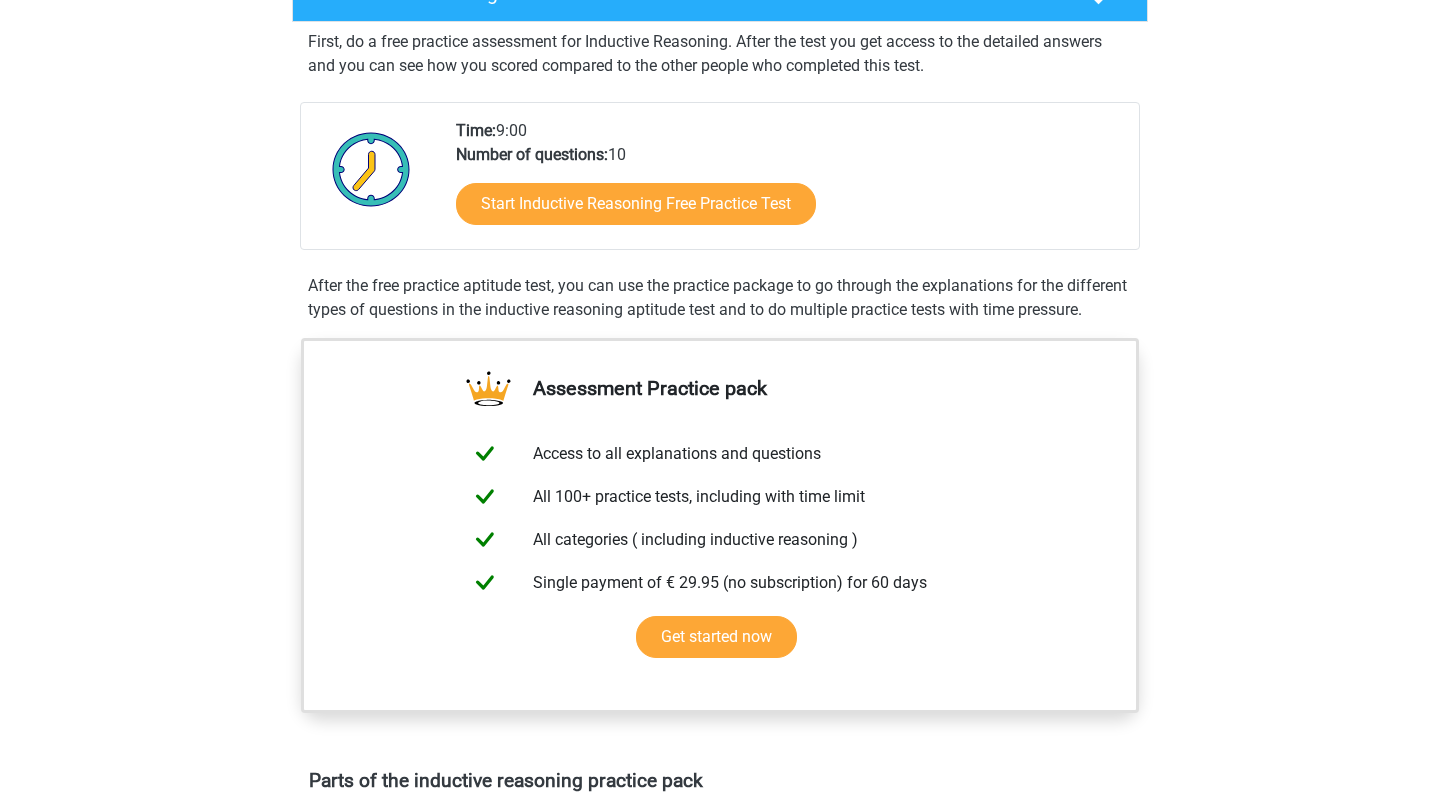 scroll, scrollTop: 360, scrollLeft: 0, axis: vertical 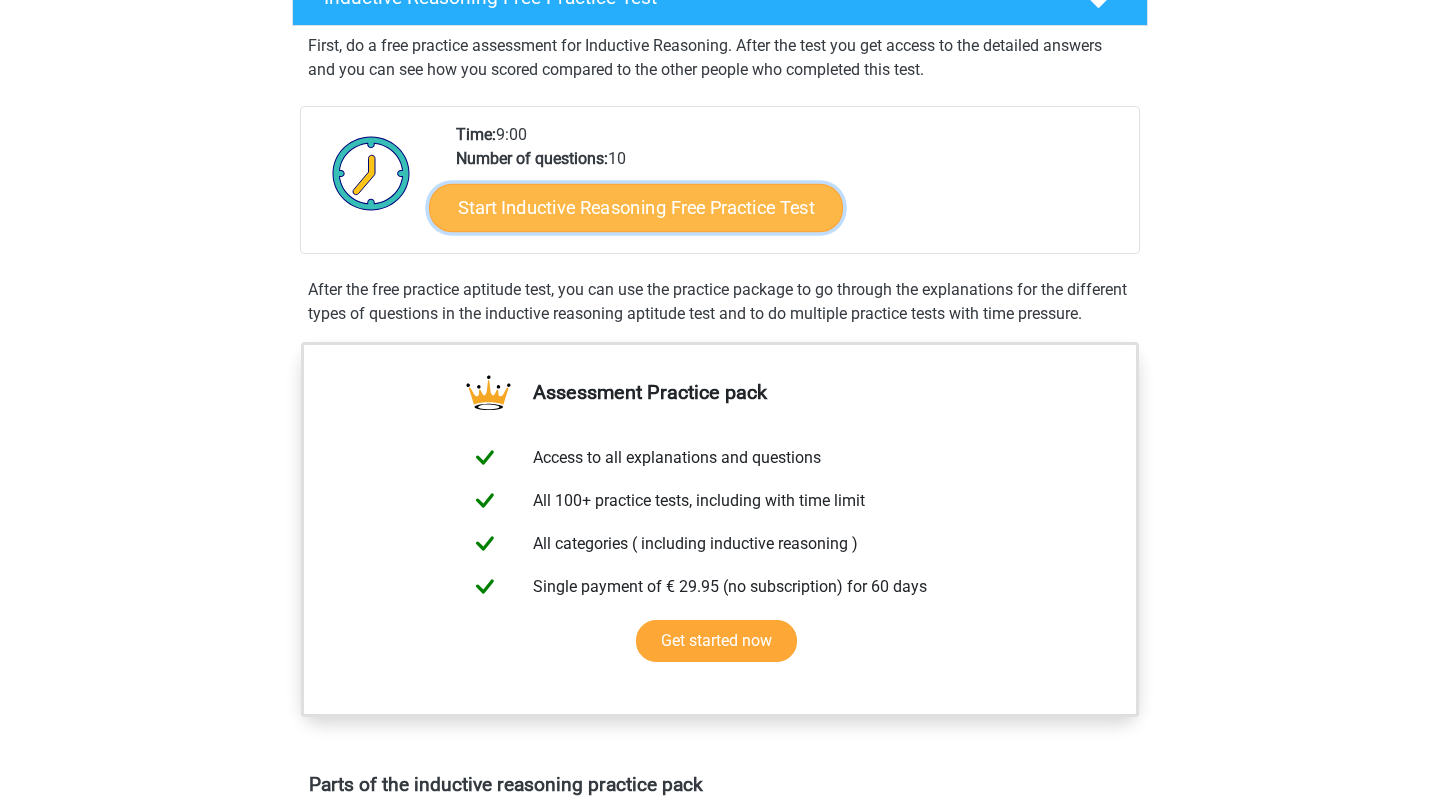 click on "Start Inductive Reasoning
Free Practice Test" at bounding box center [636, 207] 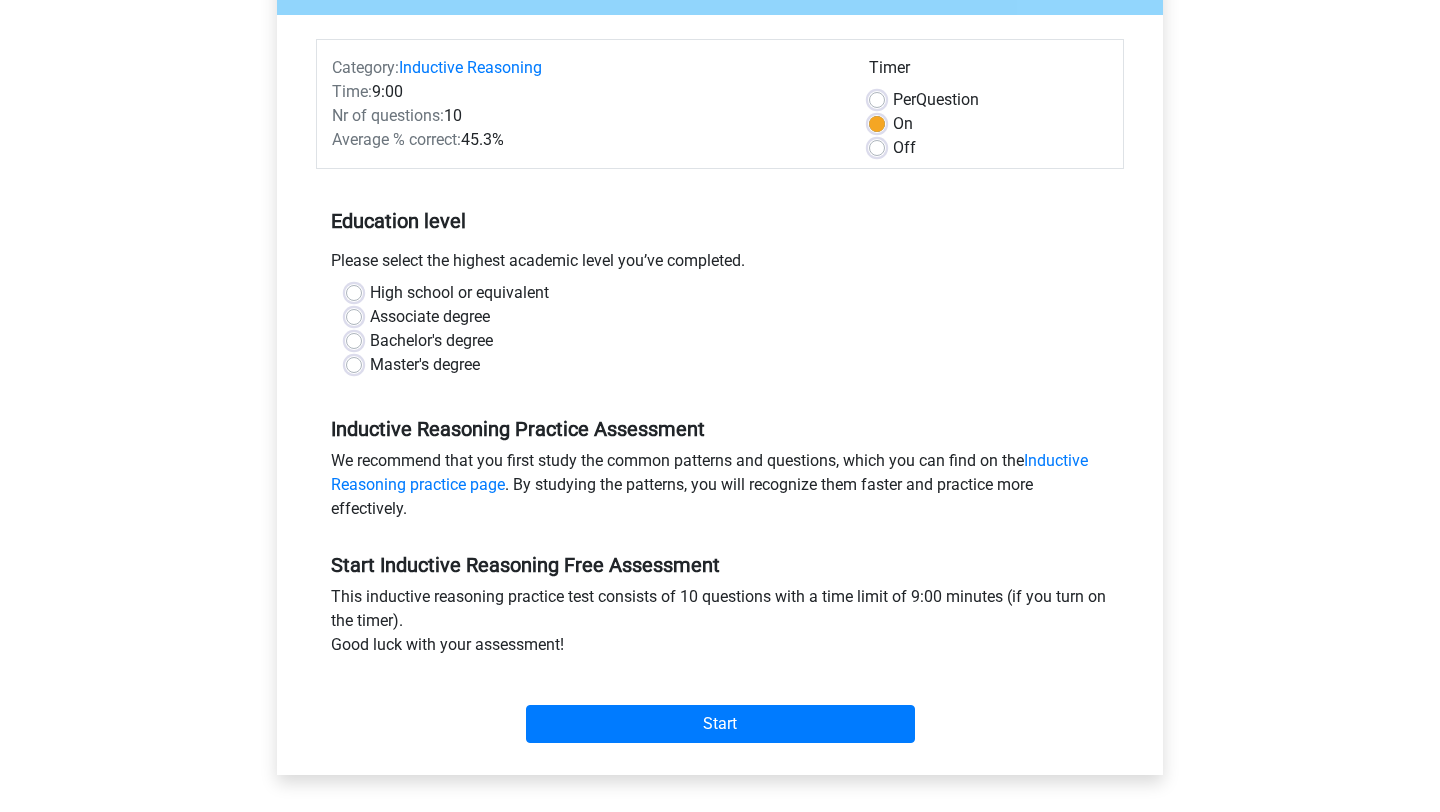 scroll, scrollTop: 228, scrollLeft: 0, axis: vertical 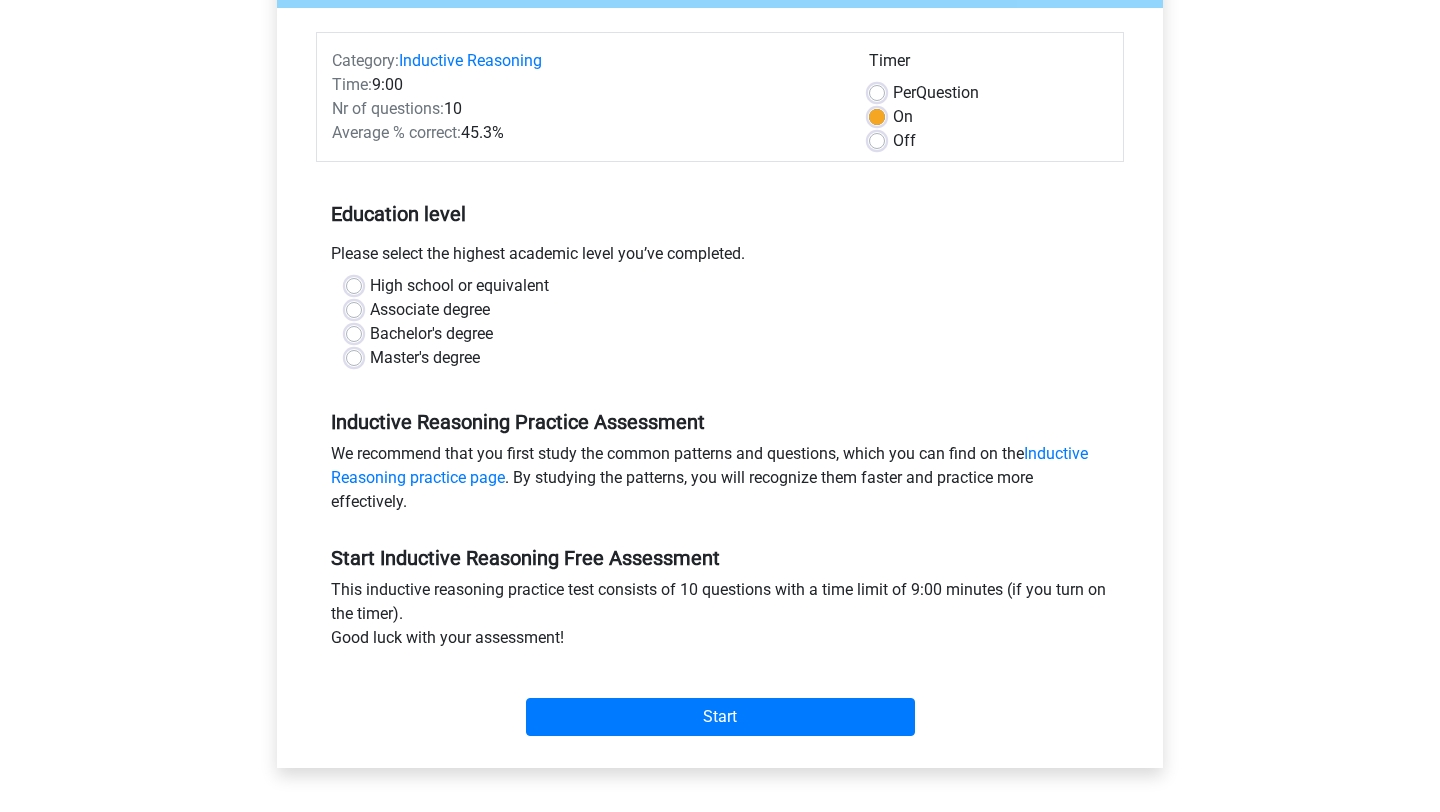 click on "Master's degree" at bounding box center [425, 358] 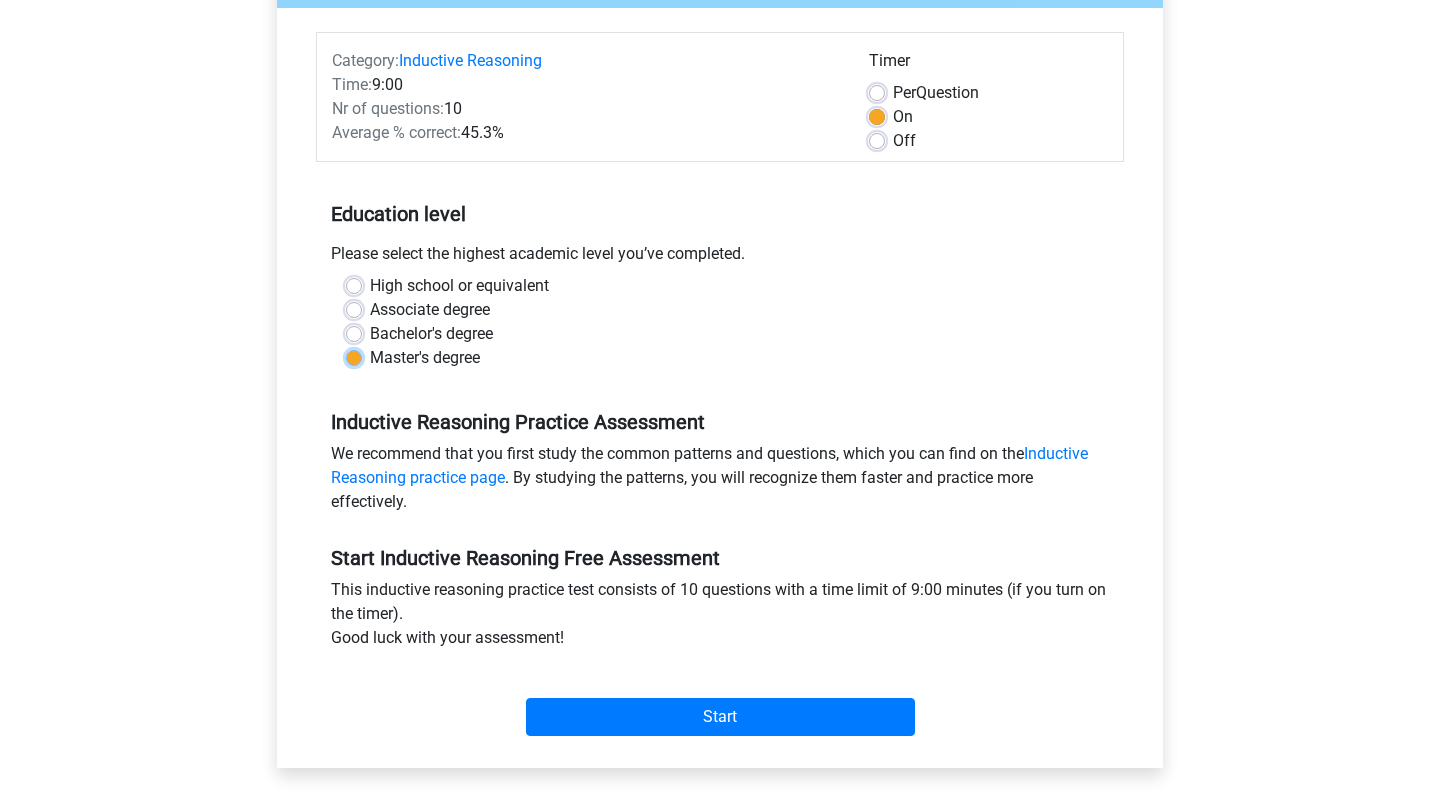 click on "Master's degree" at bounding box center [354, 356] 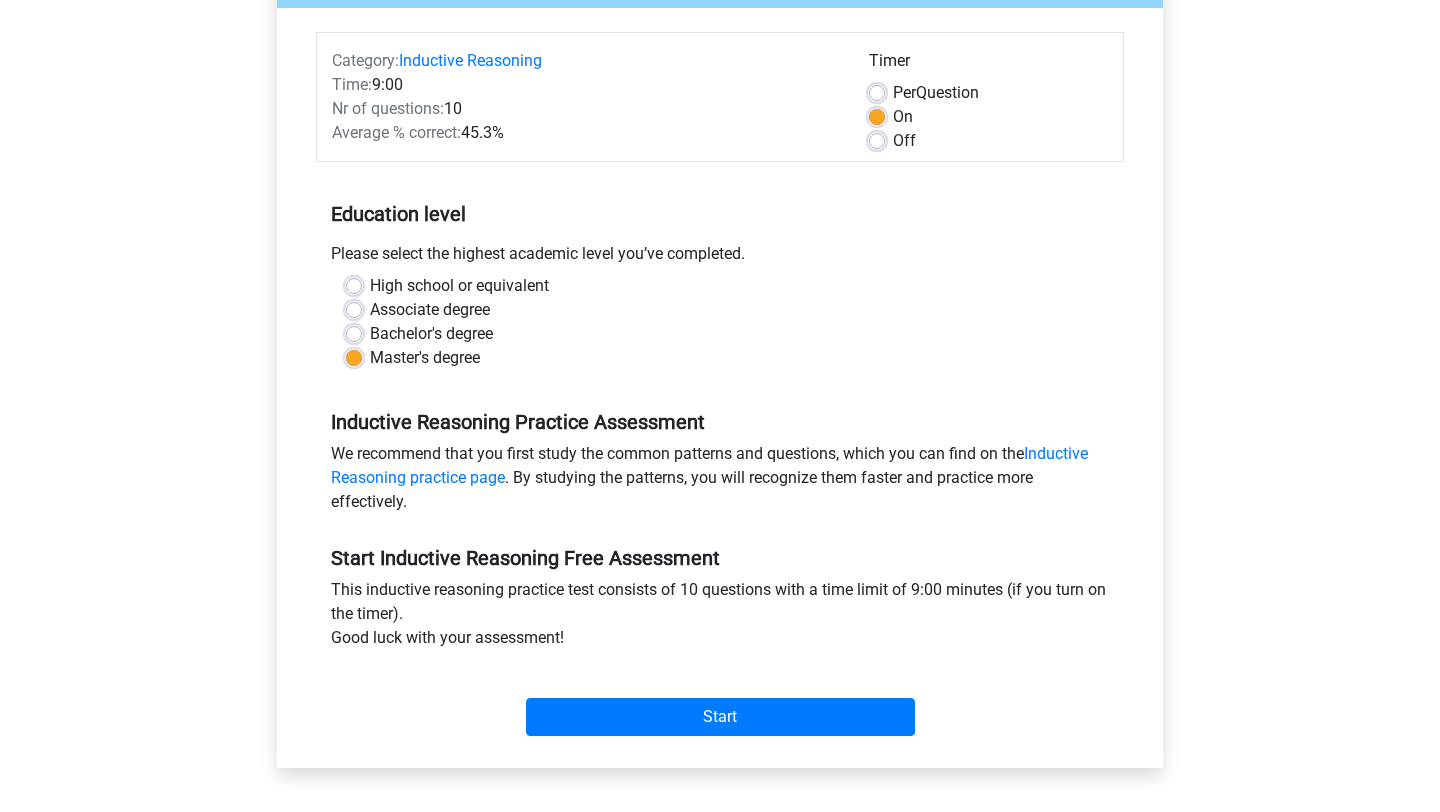 click on "Bachelor's degree" at bounding box center [431, 334] 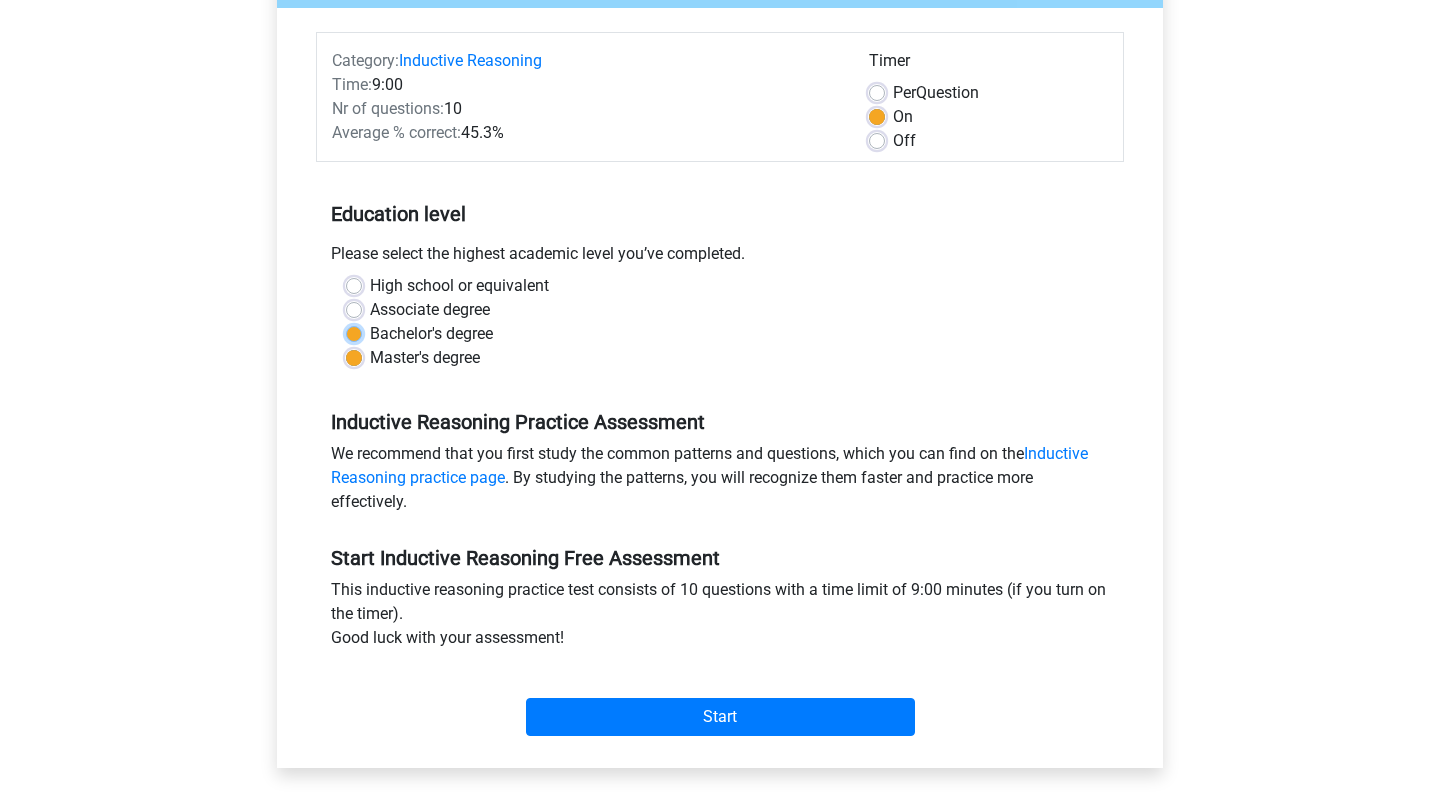 click on "Bachelor's degree" at bounding box center [354, 332] 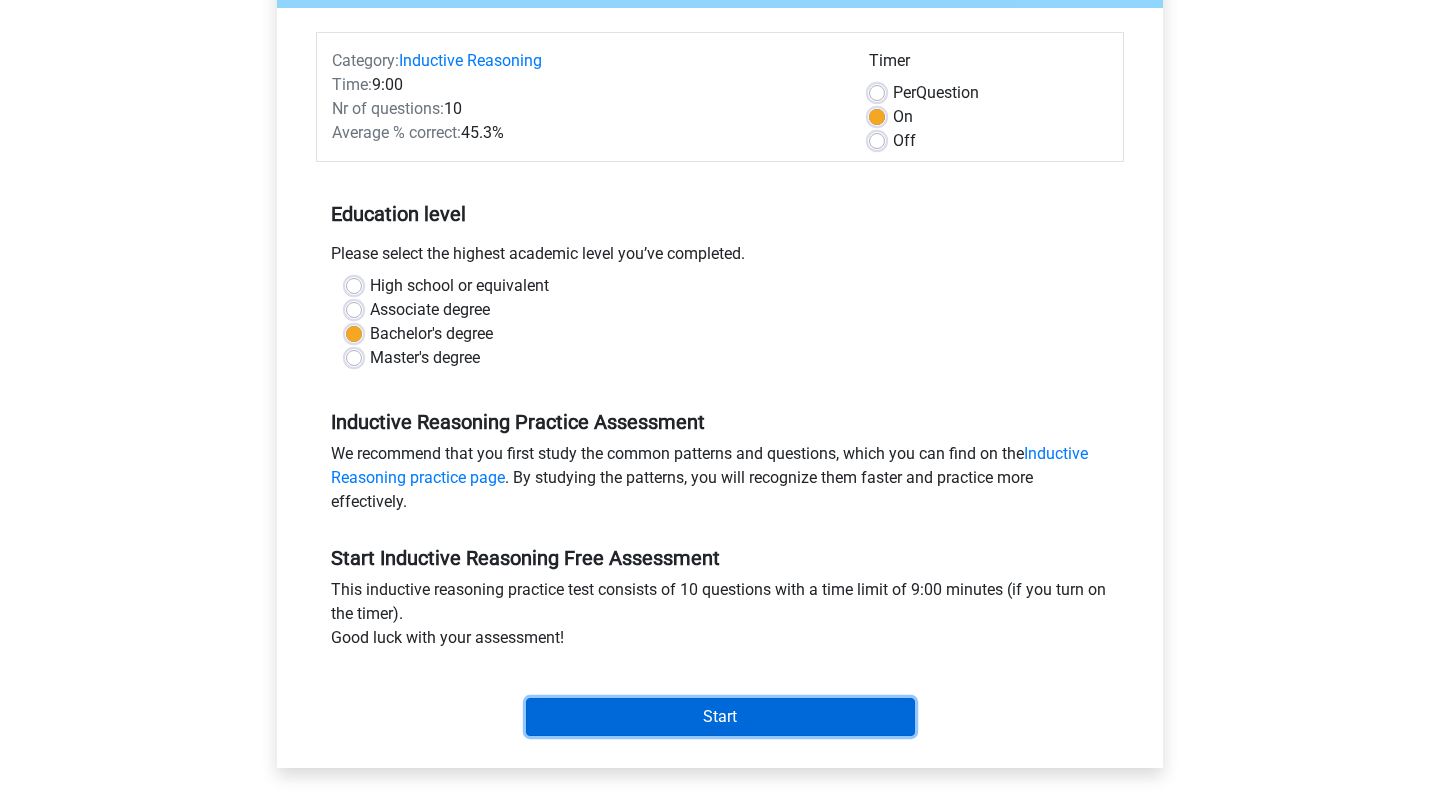 click on "Start" at bounding box center (720, 717) 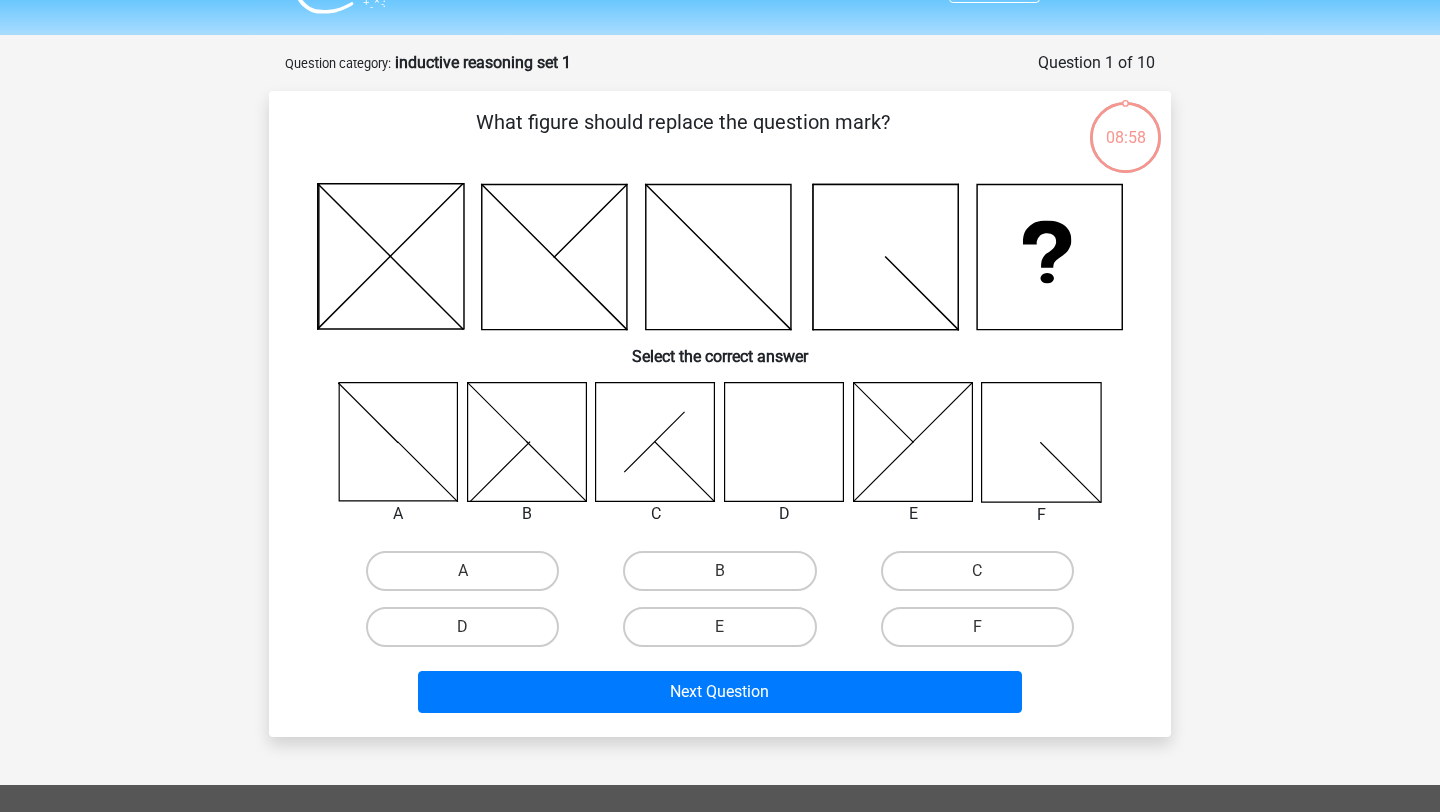 scroll, scrollTop: 50, scrollLeft: 0, axis: vertical 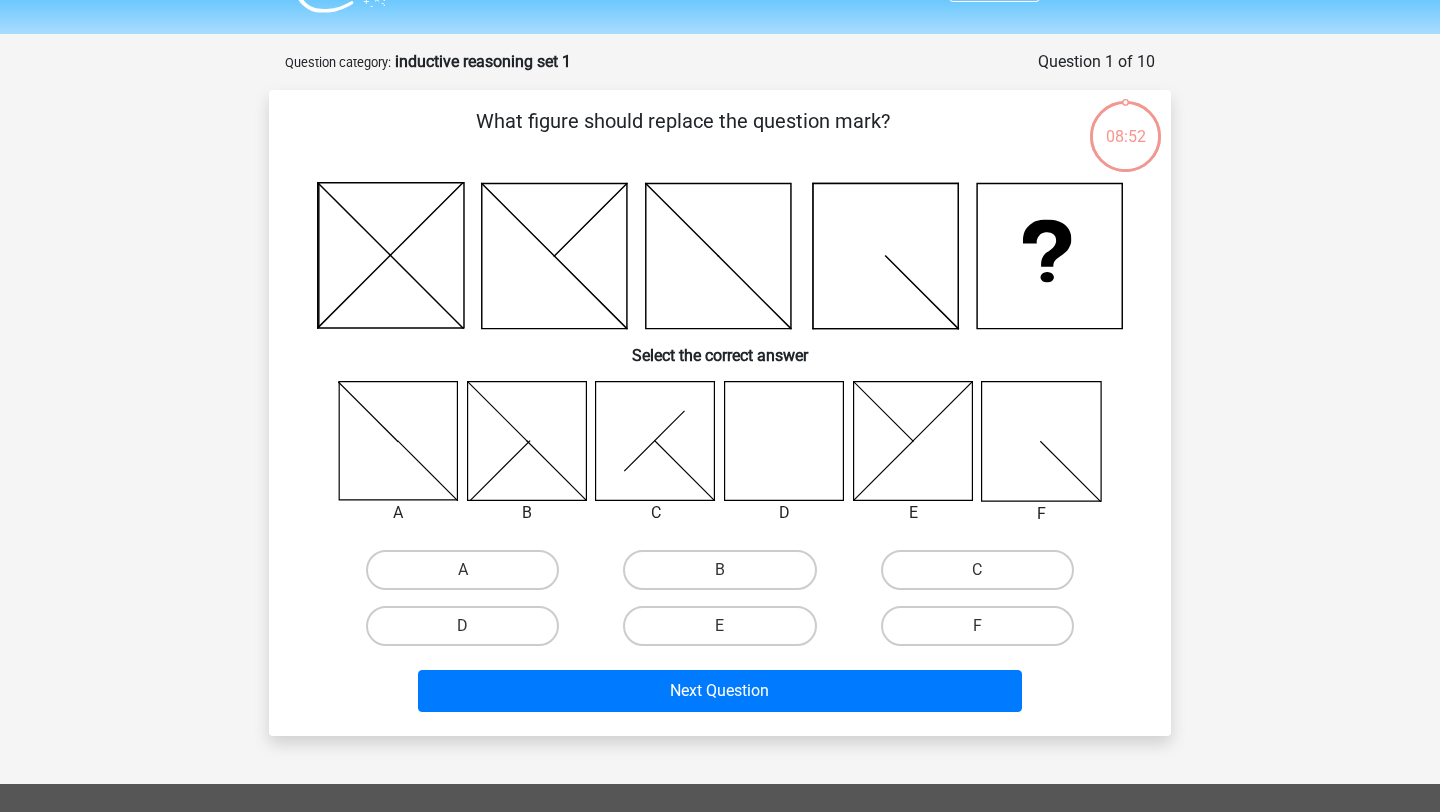 click 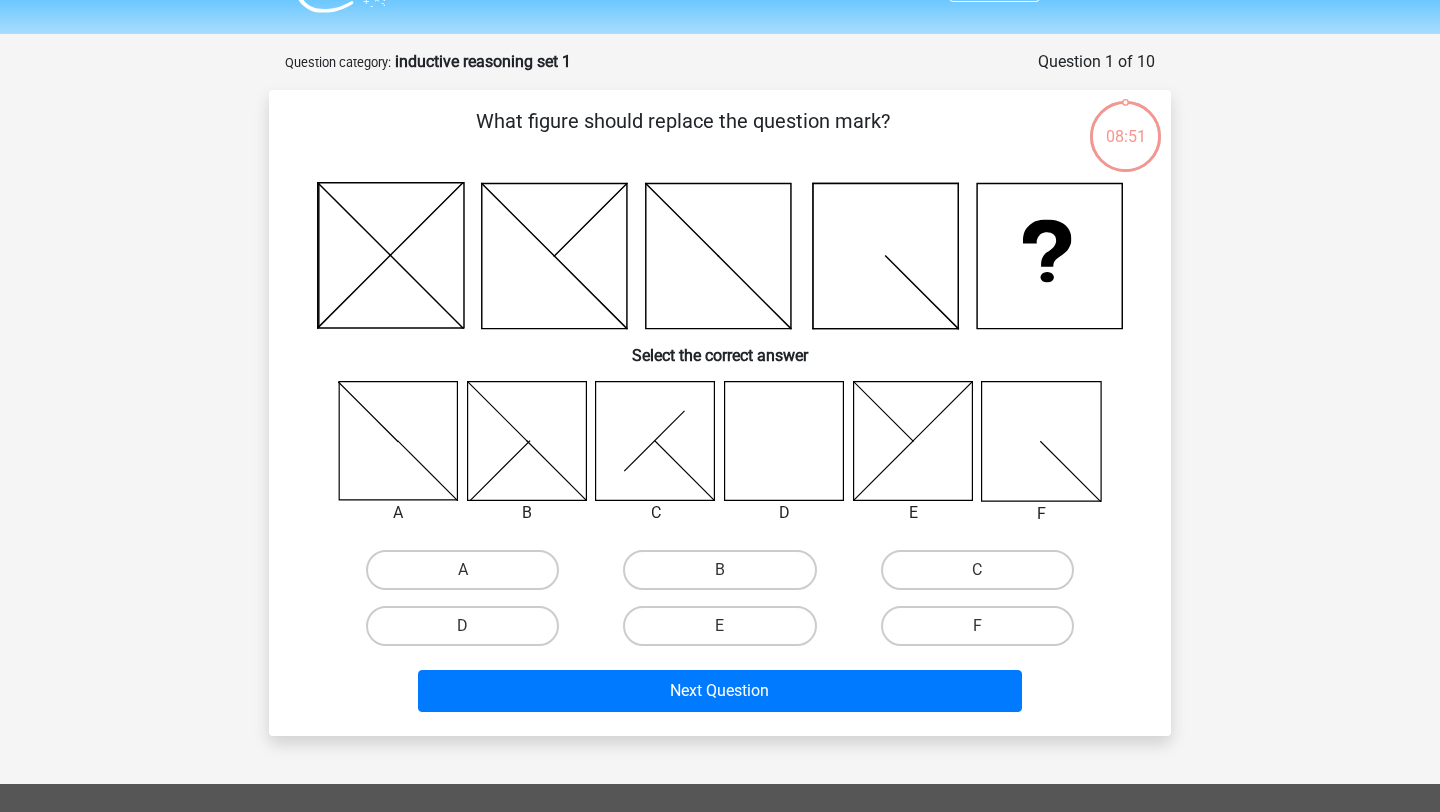 click on "D" at bounding box center (462, 626) 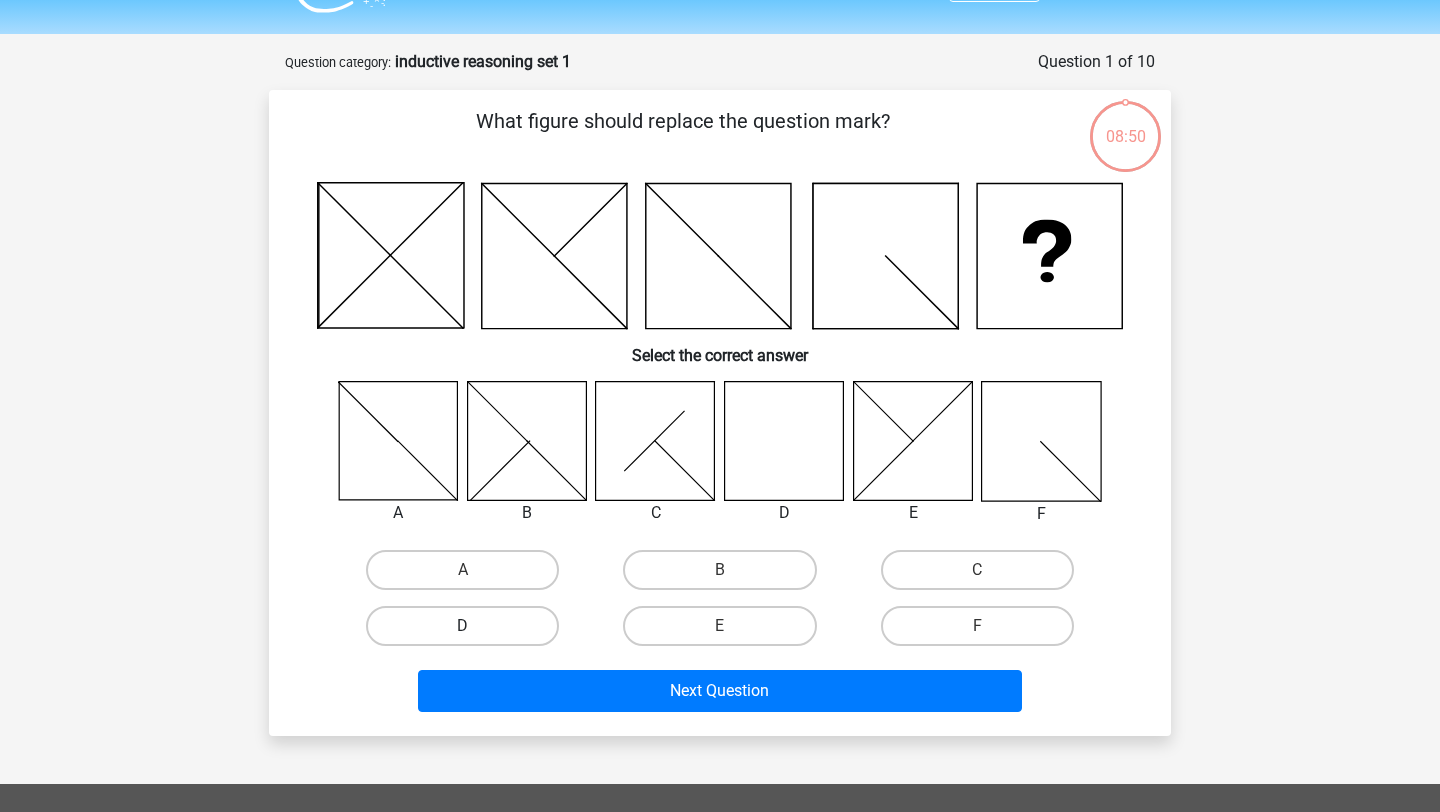 click on "D" at bounding box center [462, 626] 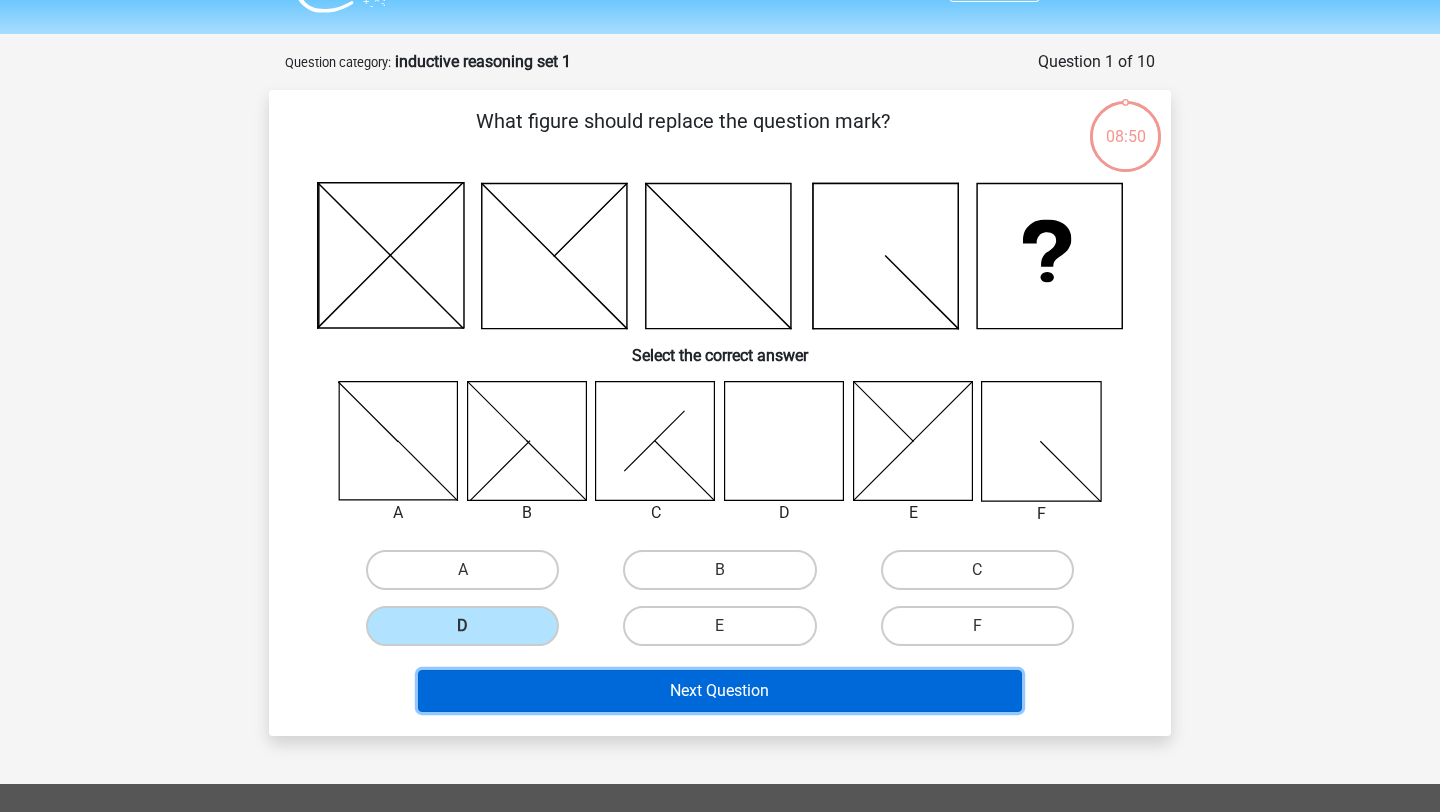 click on "Next Question" at bounding box center [720, 691] 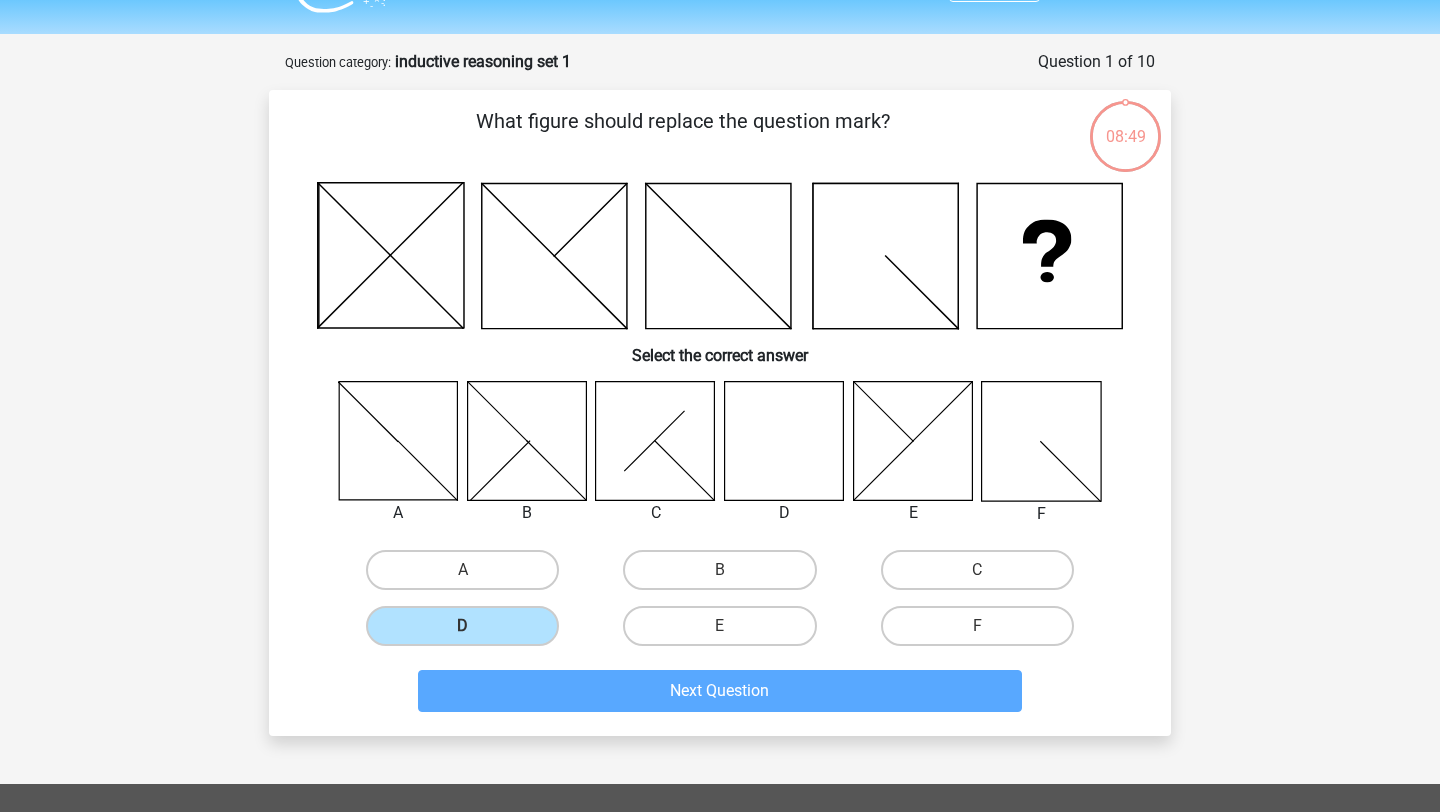 scroll, scrollTop: 100, scrollLeft: 0, axis: vertical 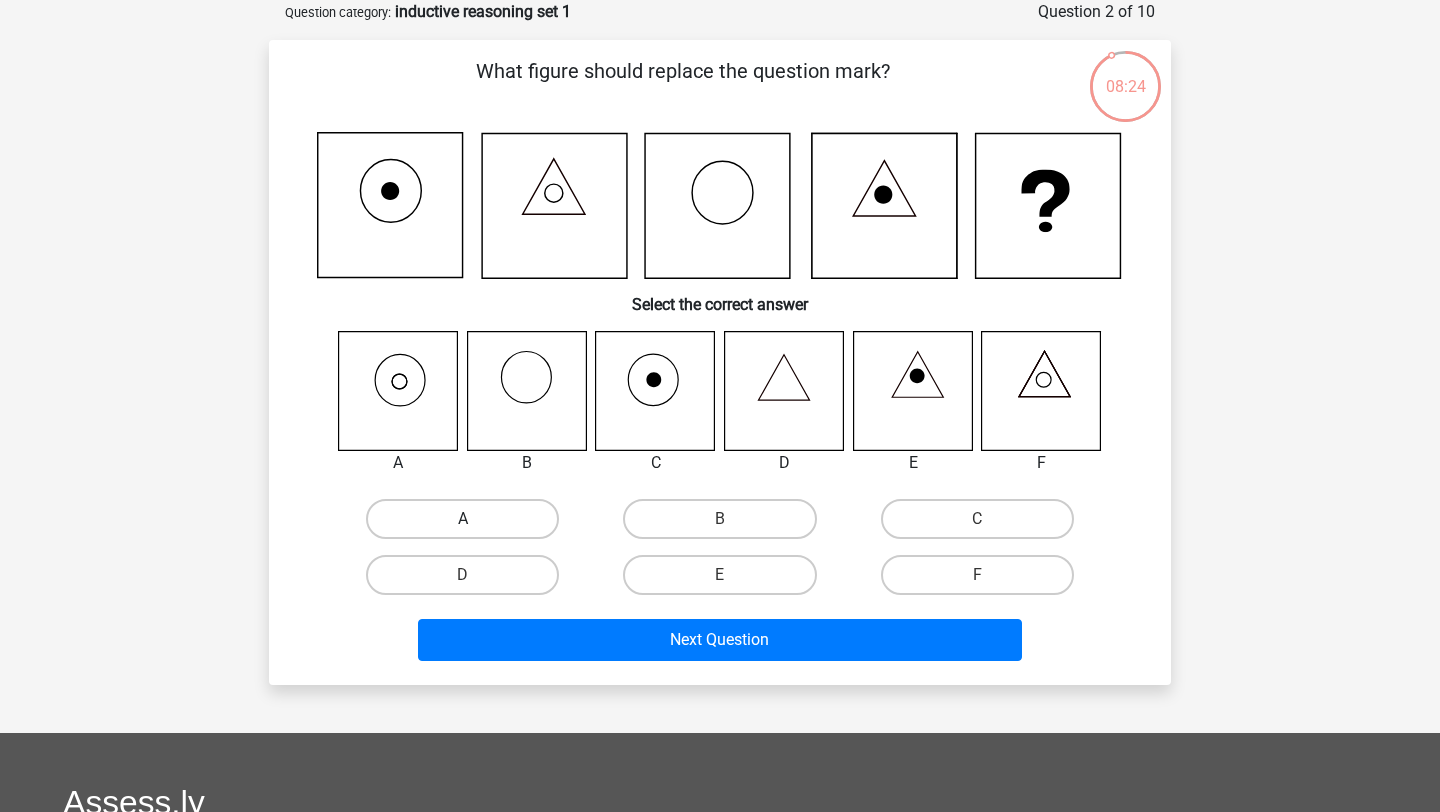 click on "A" at bounding box center (462, 519) 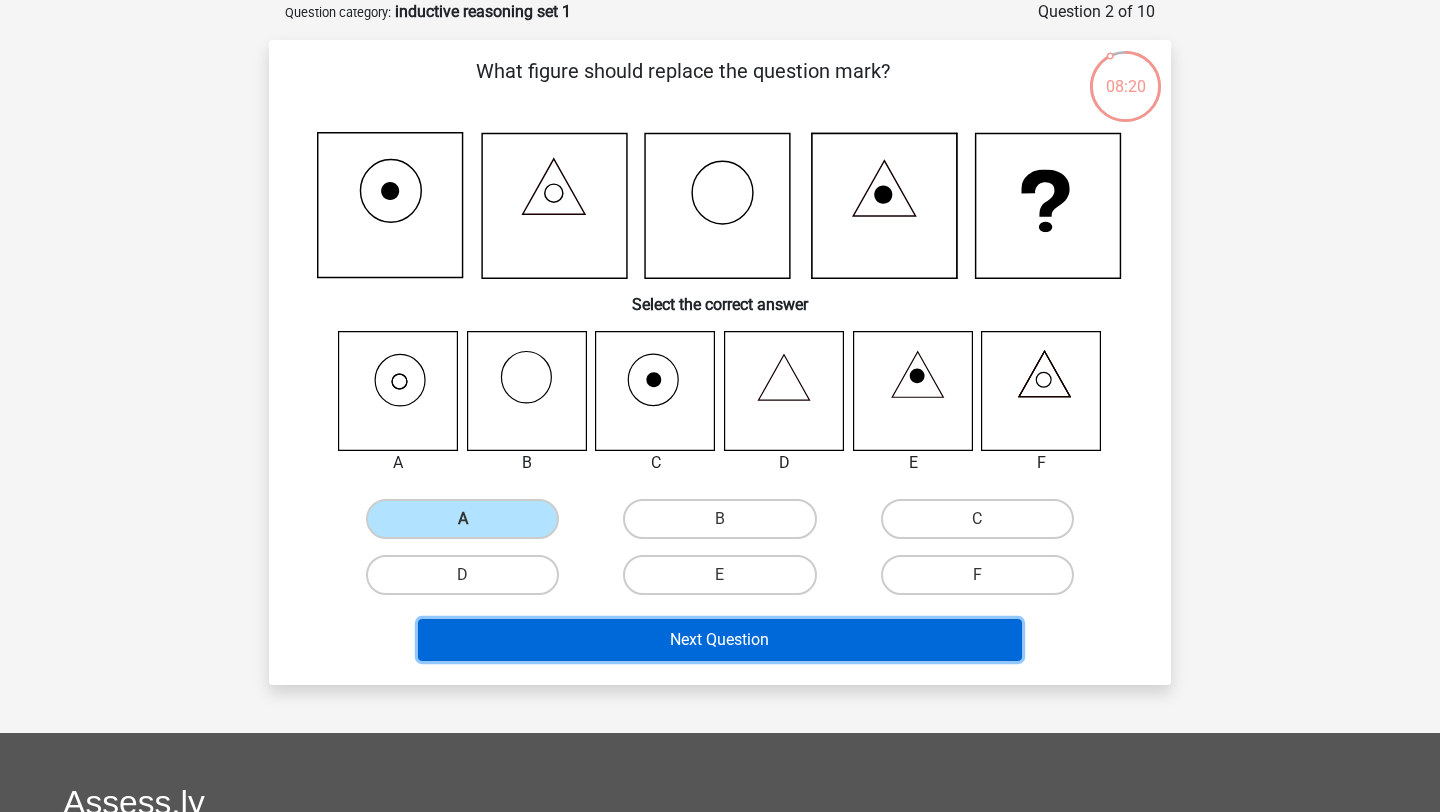 click on "Next Question" at bounding box center (720, 640) 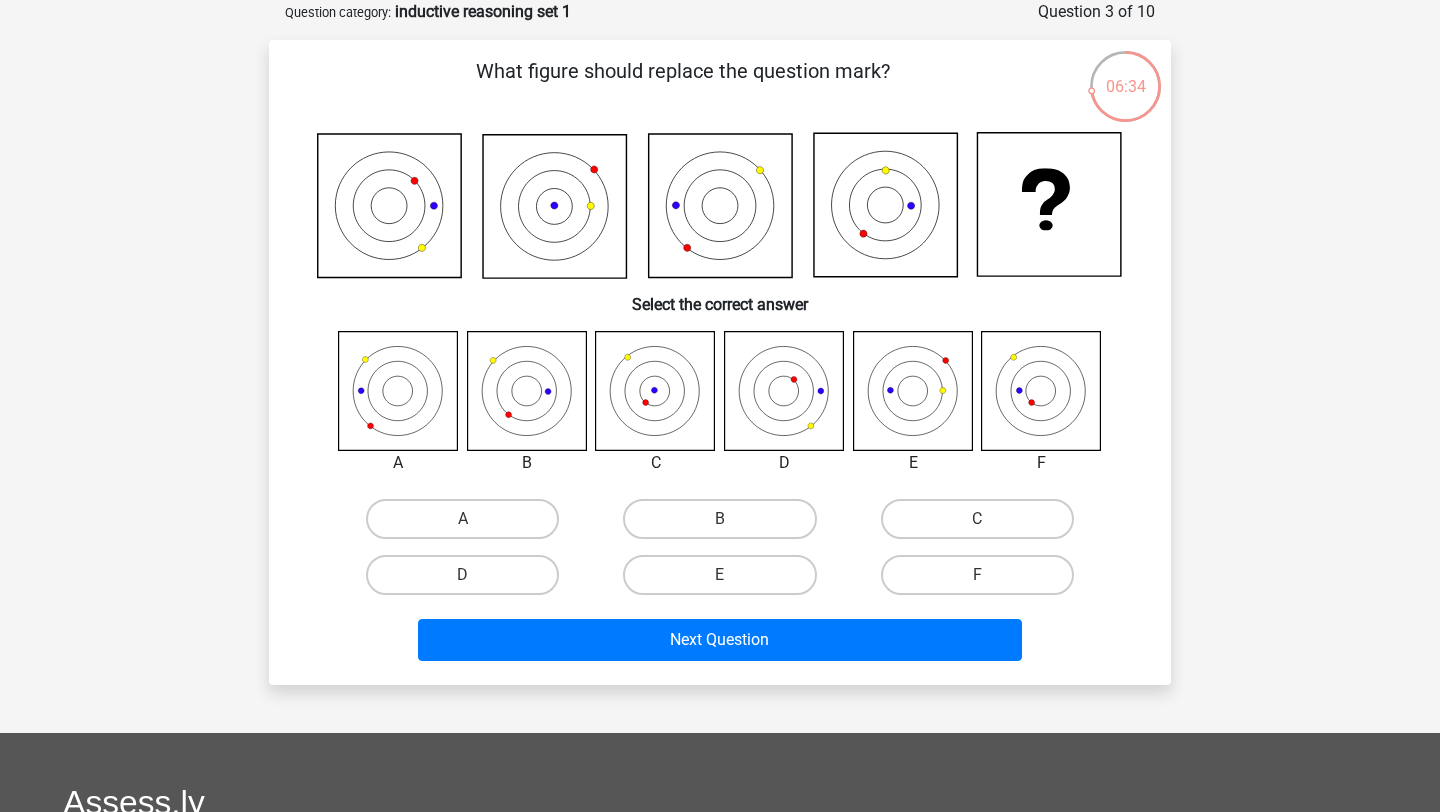 click on "C" at bounding box center (983, 525) 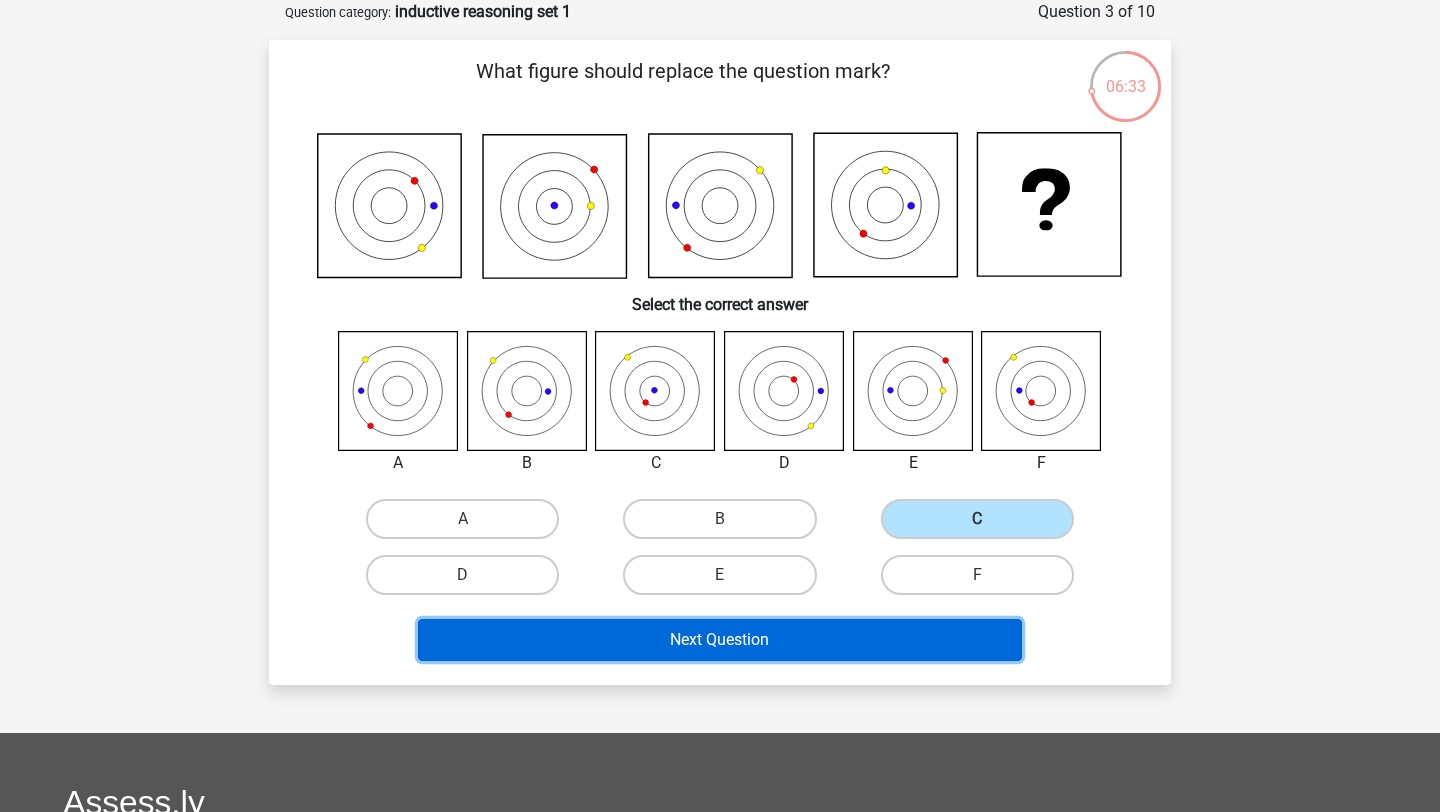 click on "Next Question" at bounding box center [720, 640] 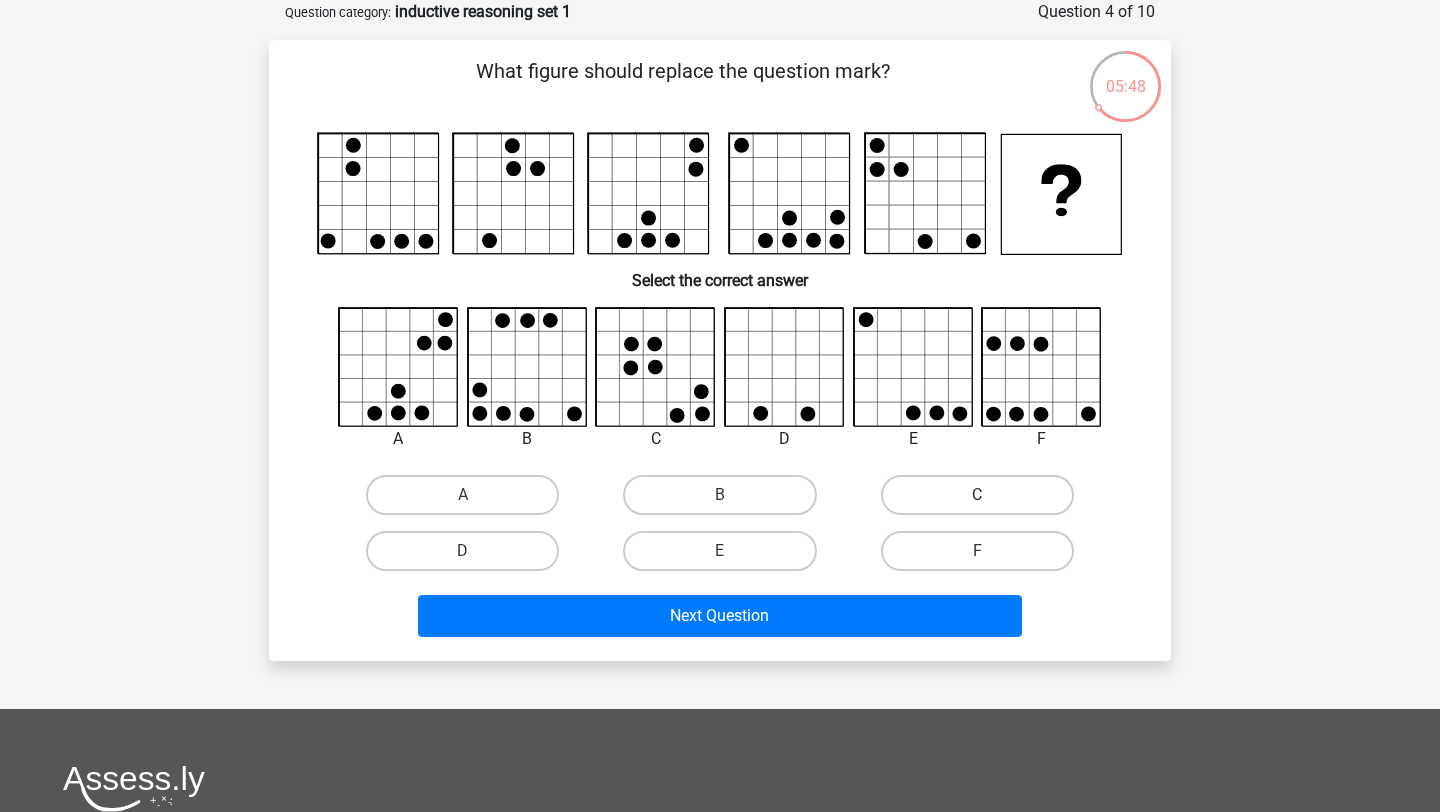 click on "C" at bounding box center [977, 495] 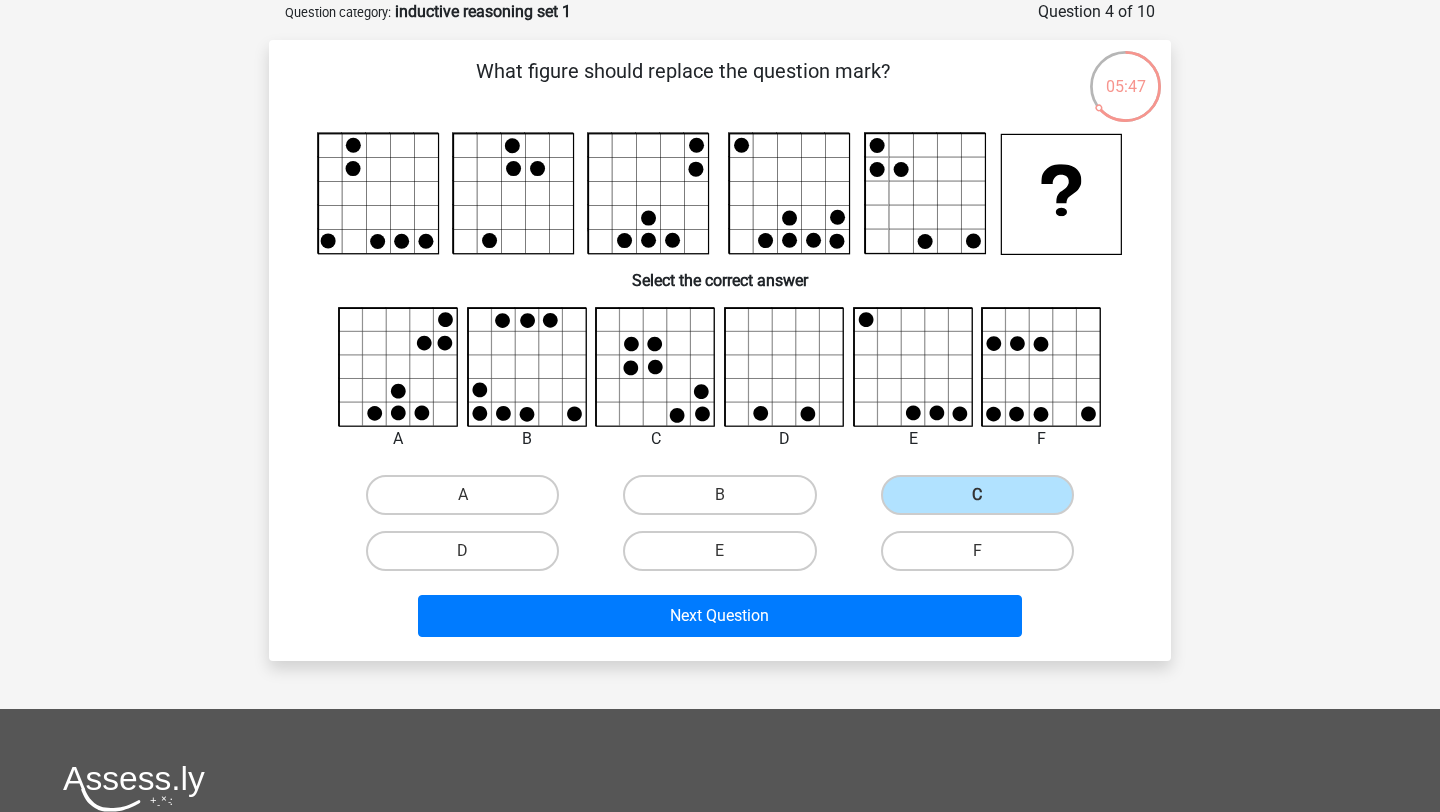 click on "Next Question" at bounding box center [720, 620] 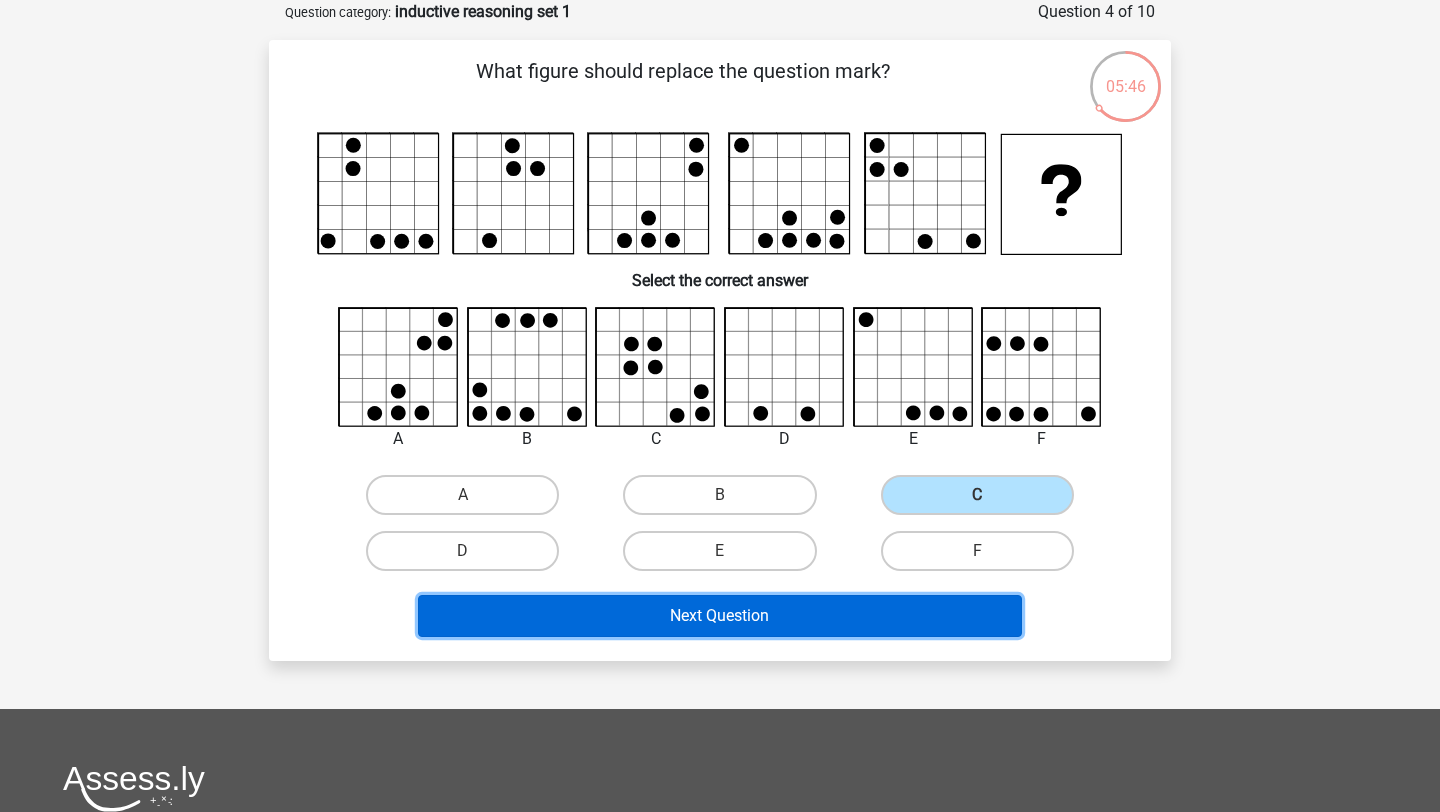 click on "Next Question" at bounding box center [720, 616] 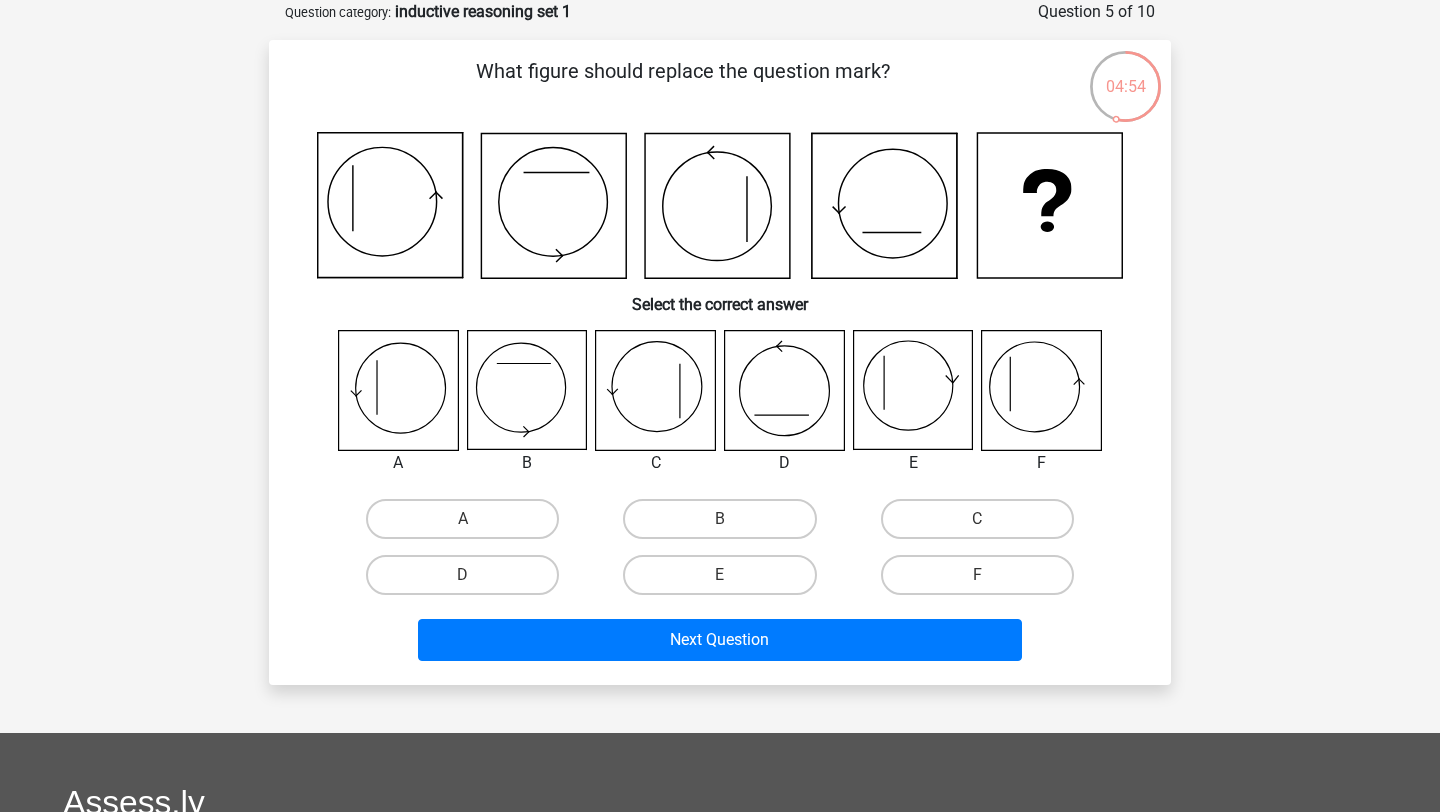 click on "F" at bounding box center (983, 581) 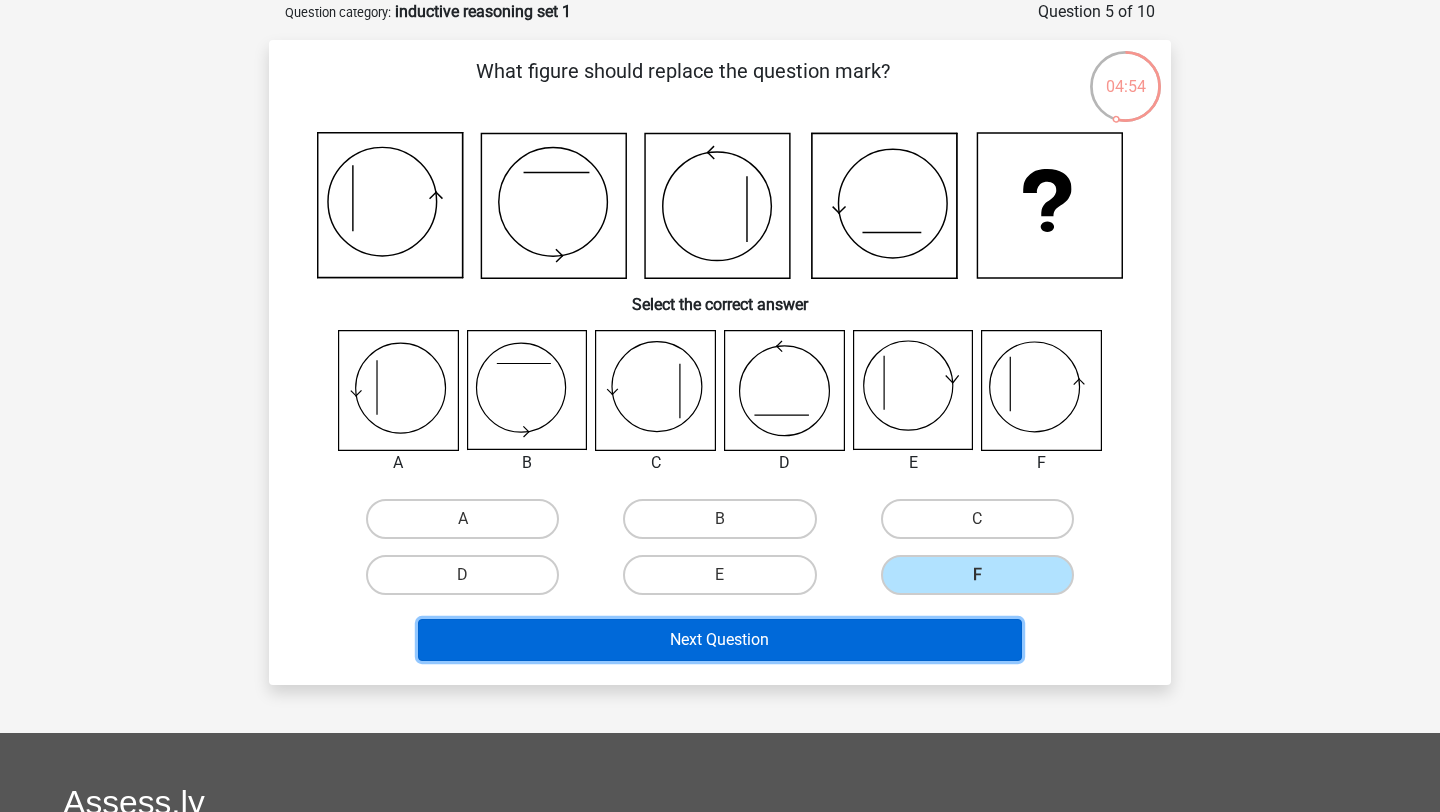click on "Next Question" at bounding box center [720, 640] 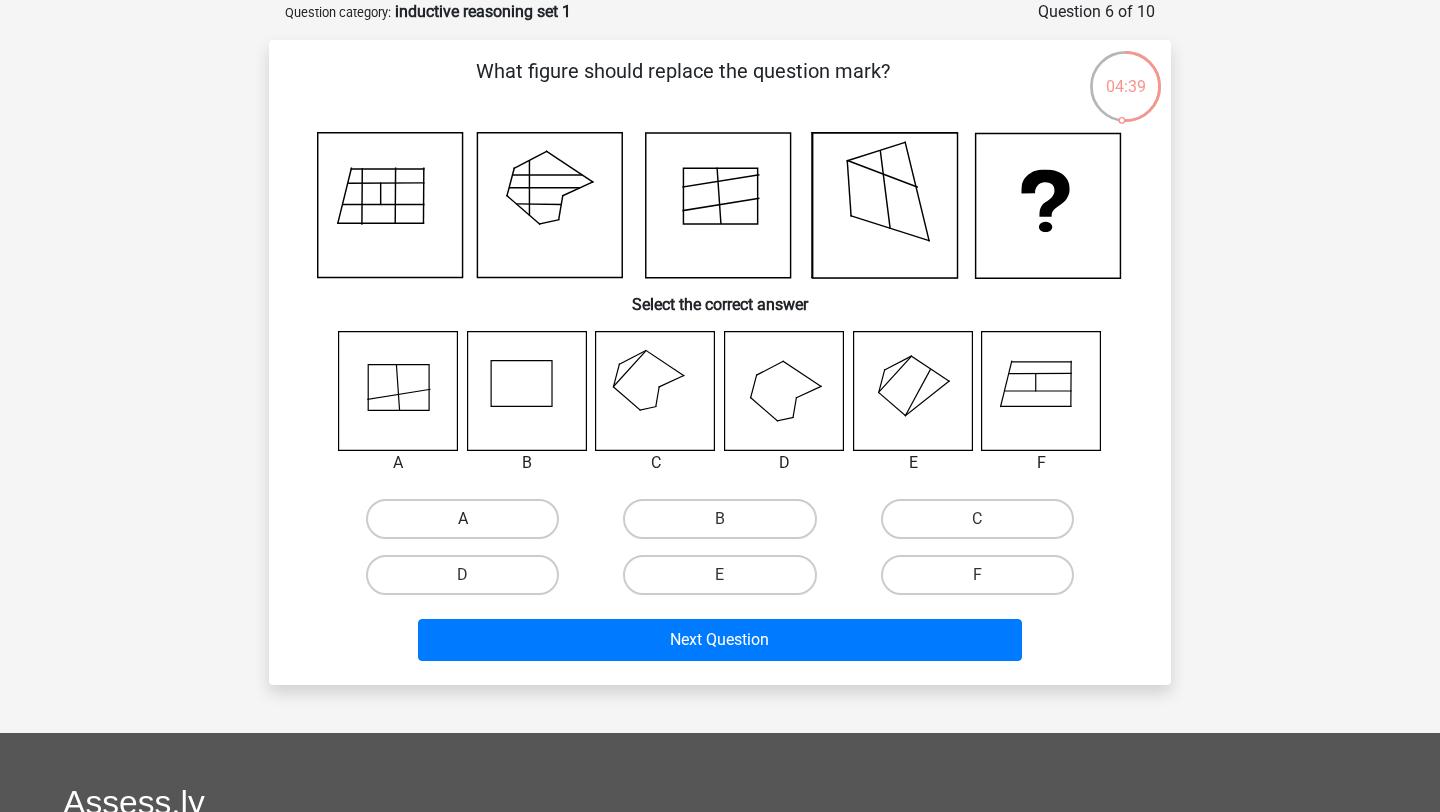 click on "A" at bounding box center (462, 519) 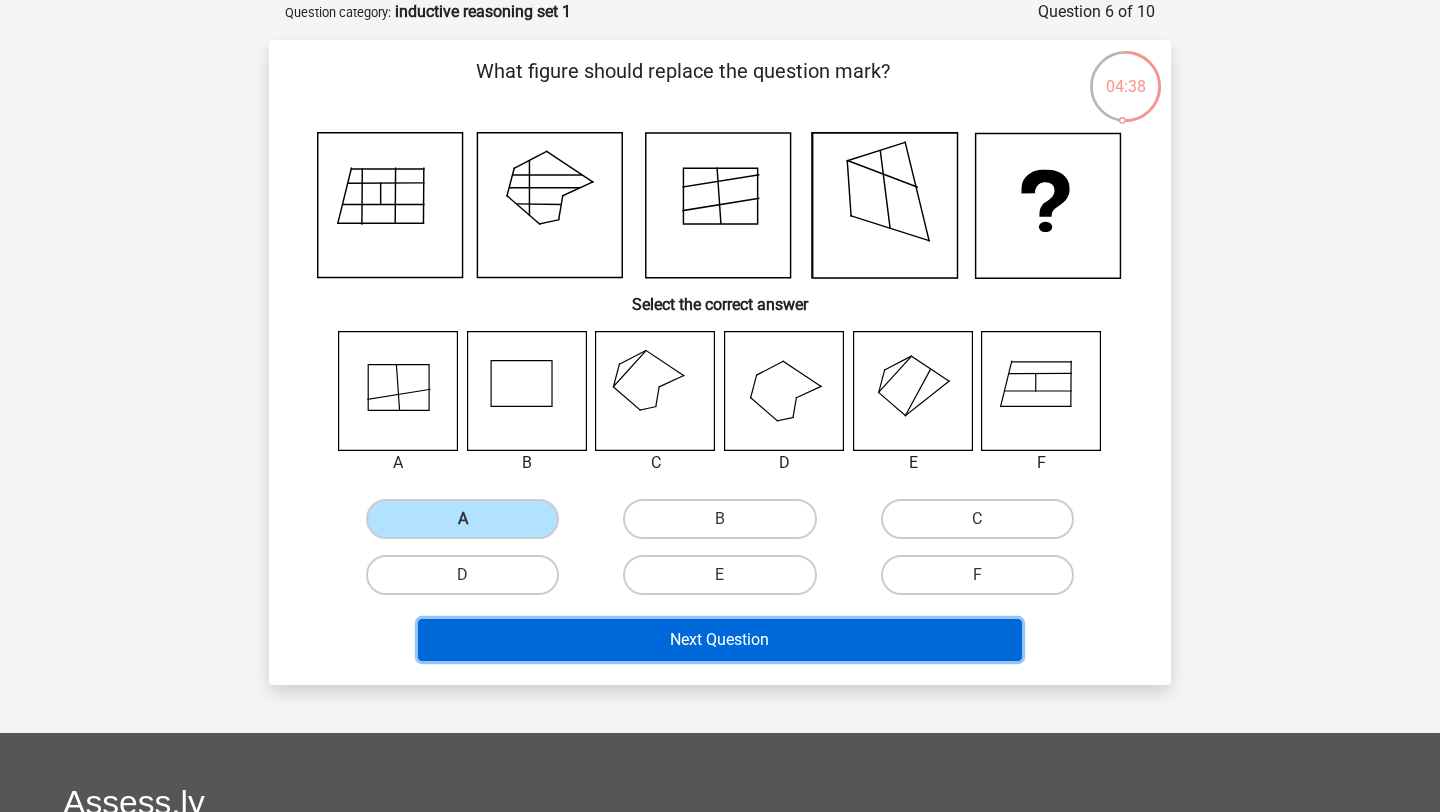 click on "Next Question" at bounding box center (720, 640) 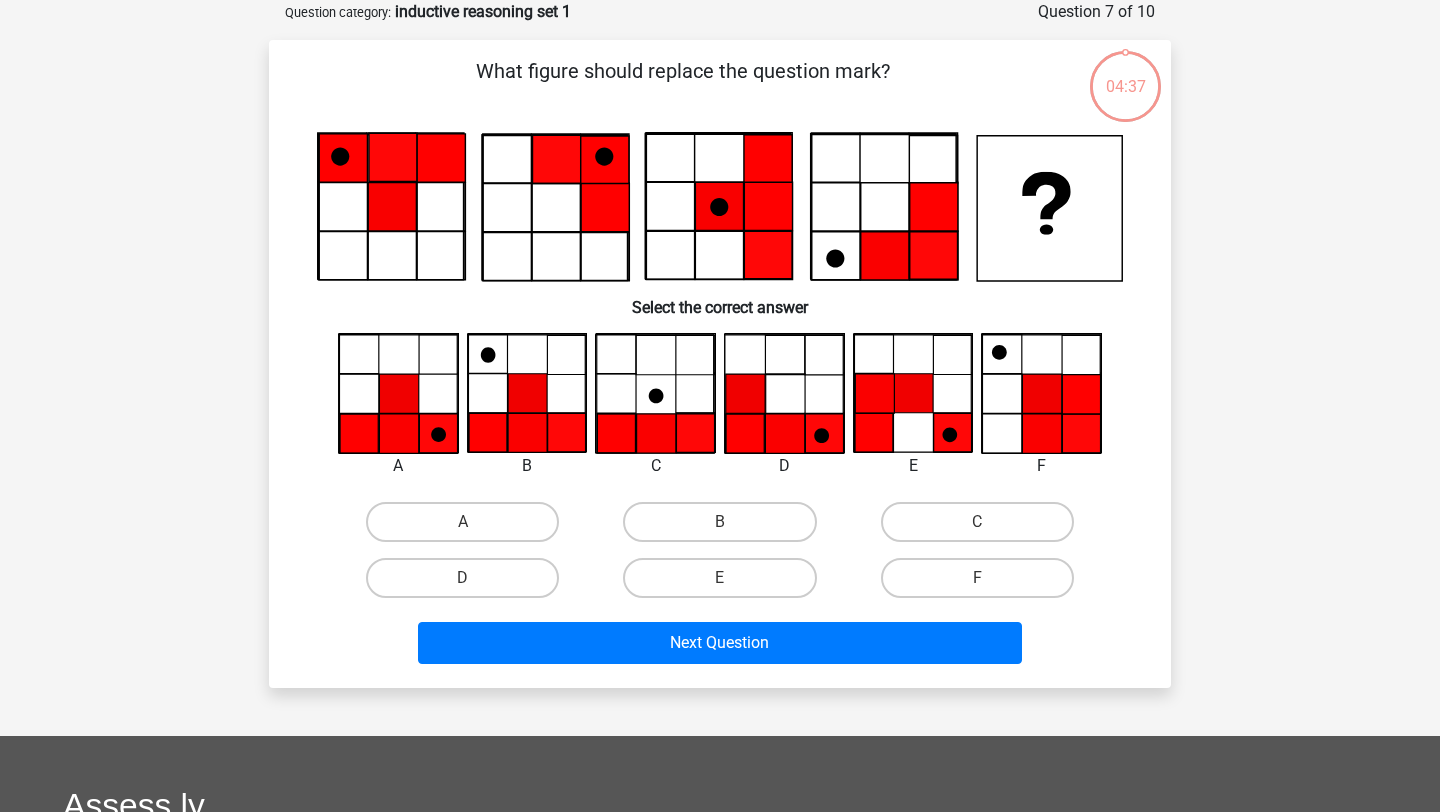 click on "D" at bounding box center (462, 578) 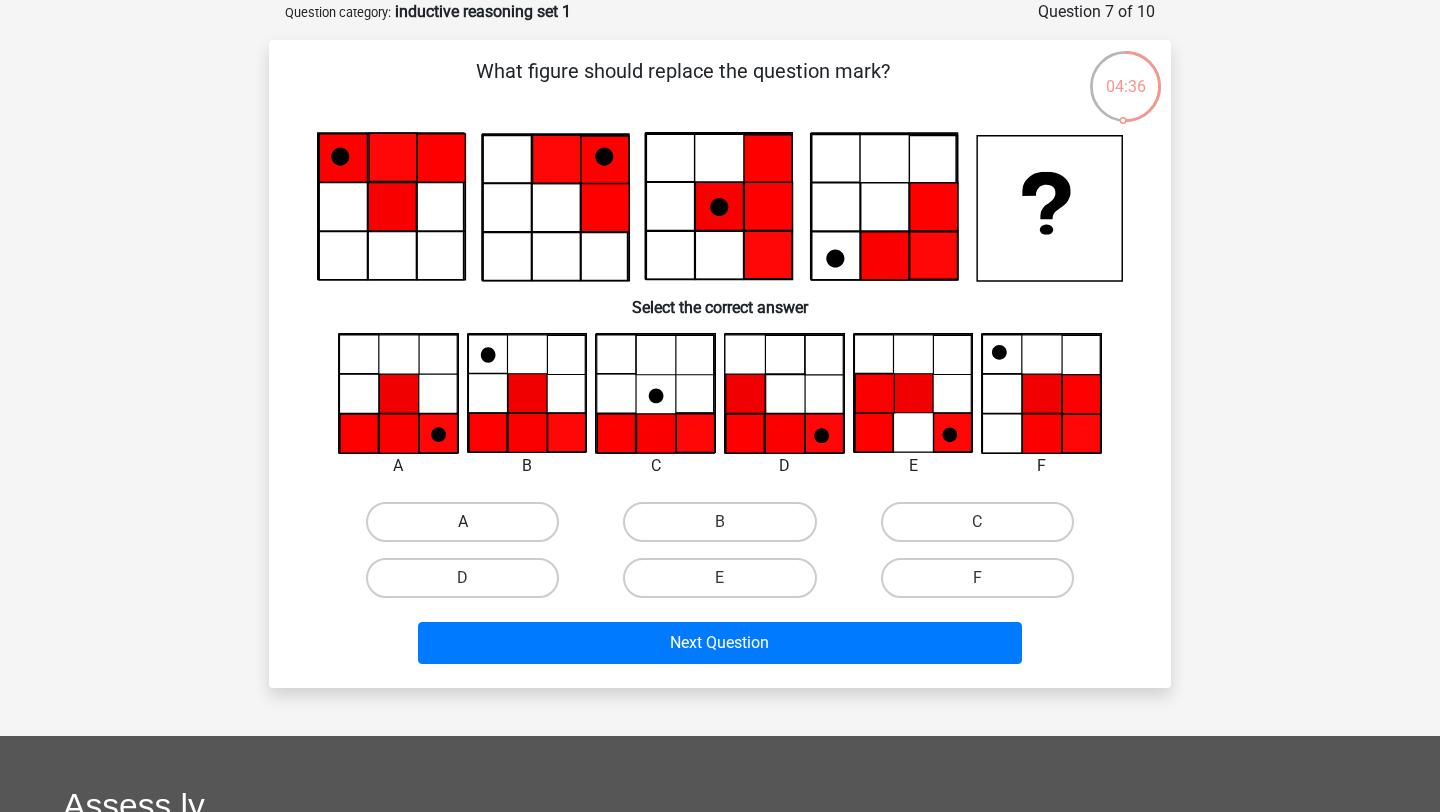 click on "A" at bounding box center [462, 522] 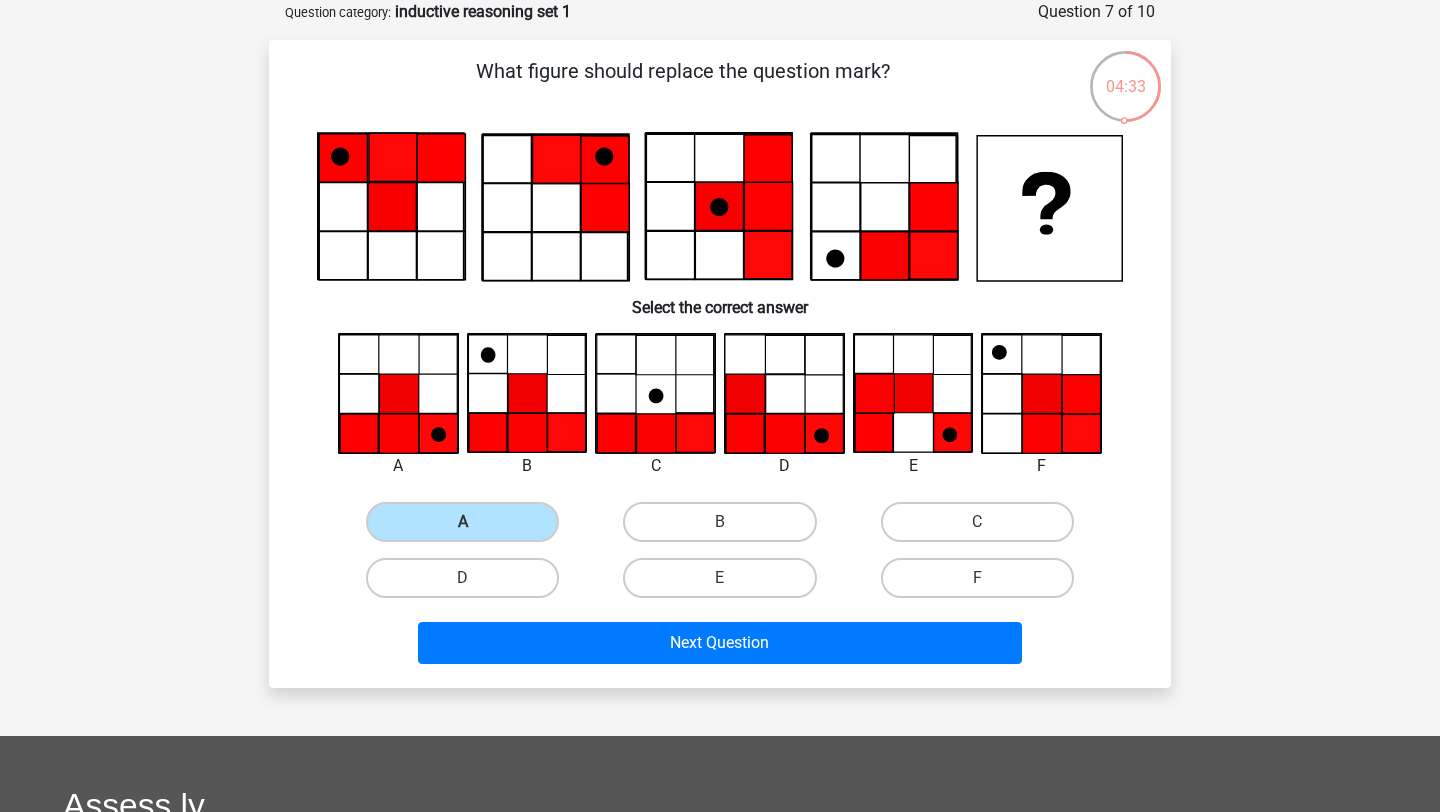 click on "What figure should replace the question mark?" at bounding box center [720, 364] 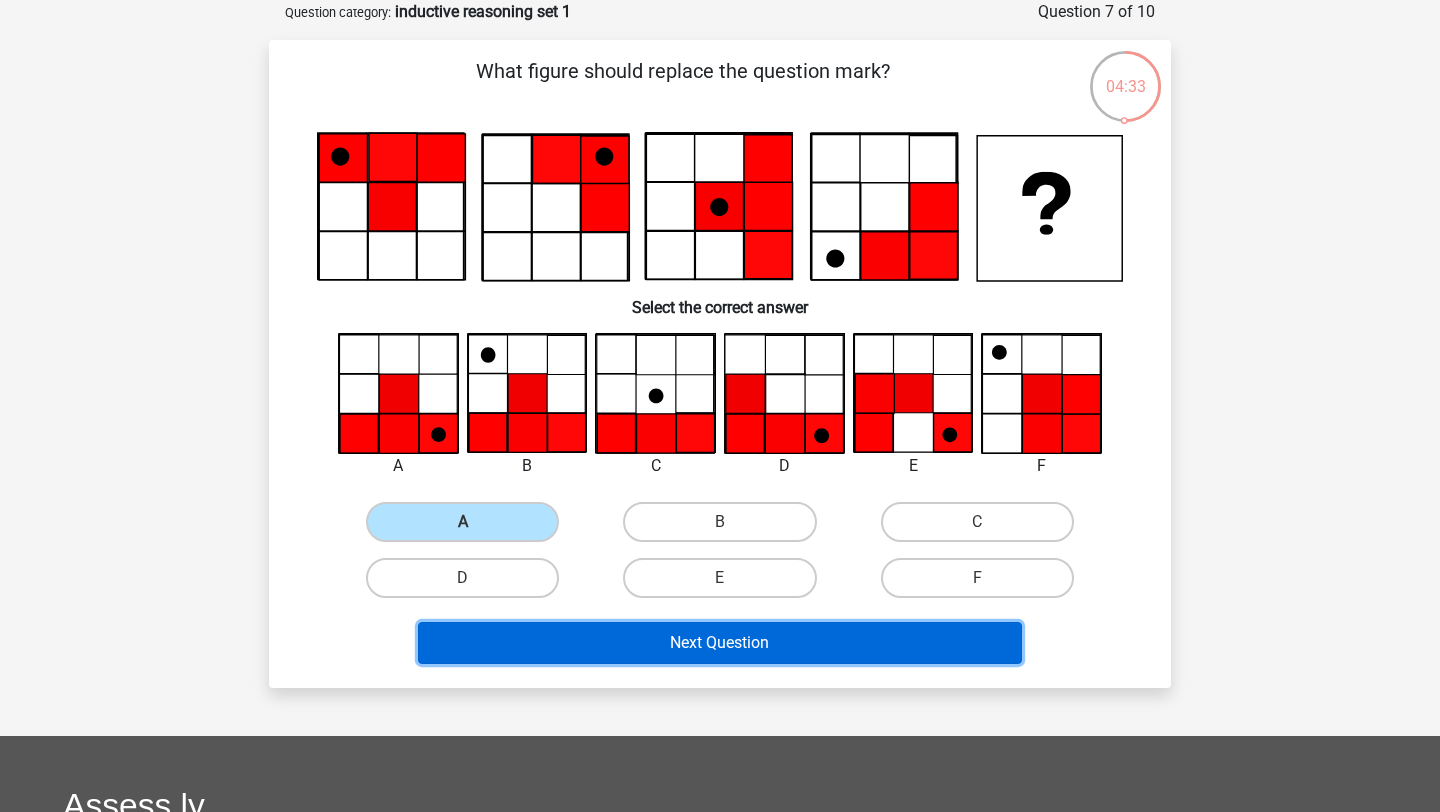click on "Next Question" at bounding box center [720, 643] 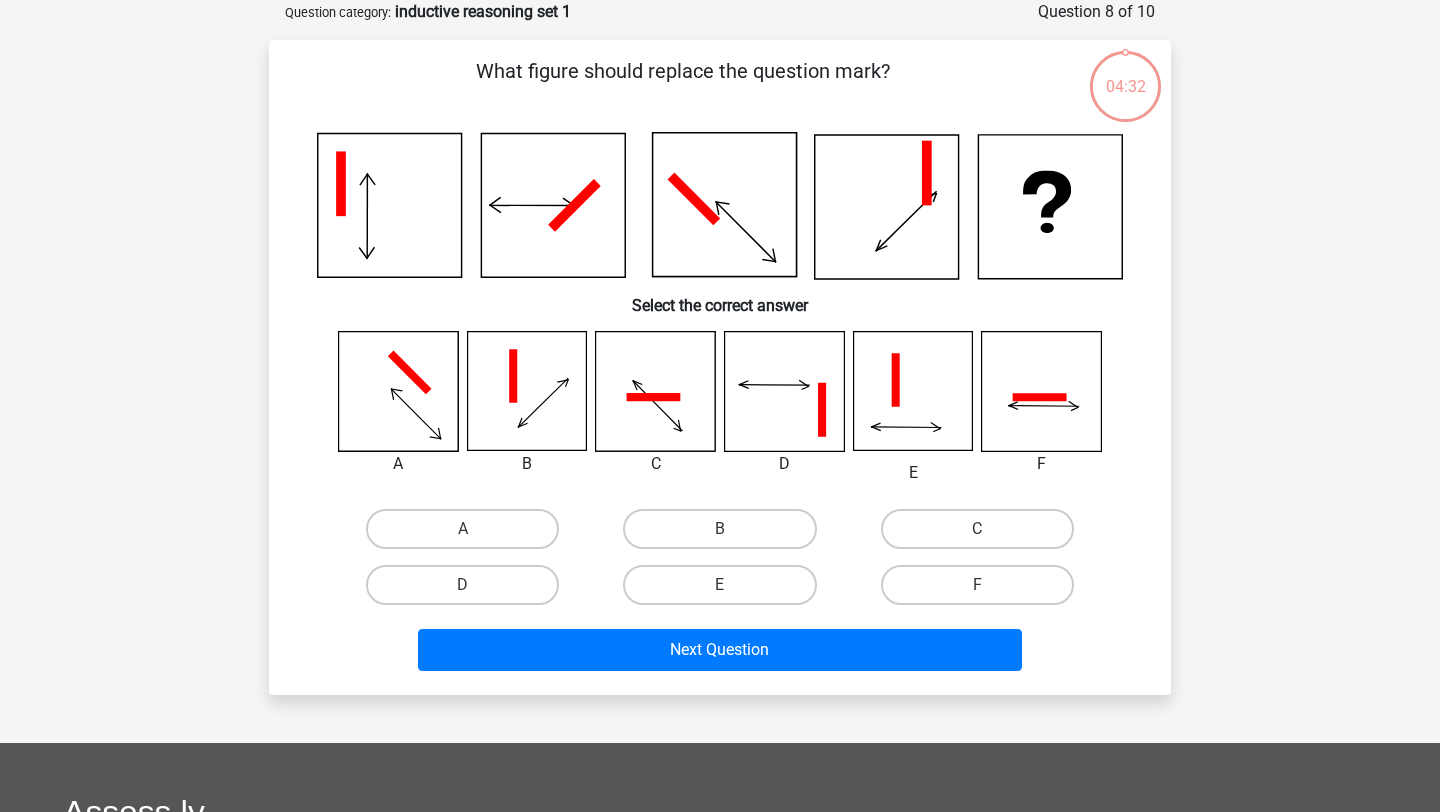click on "B" at bounding box center (719, 529) 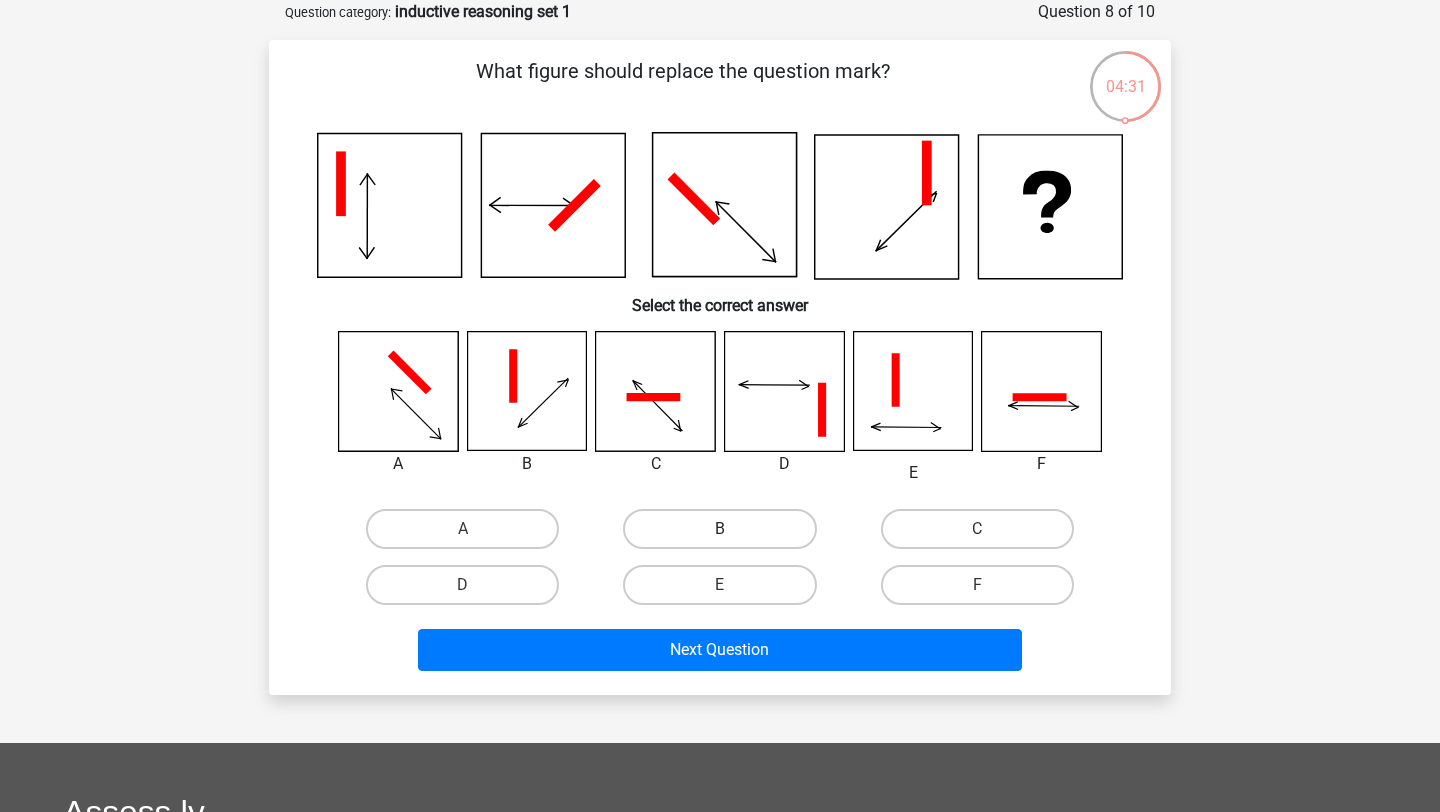 click on "B" at bounding box center [719, 529] 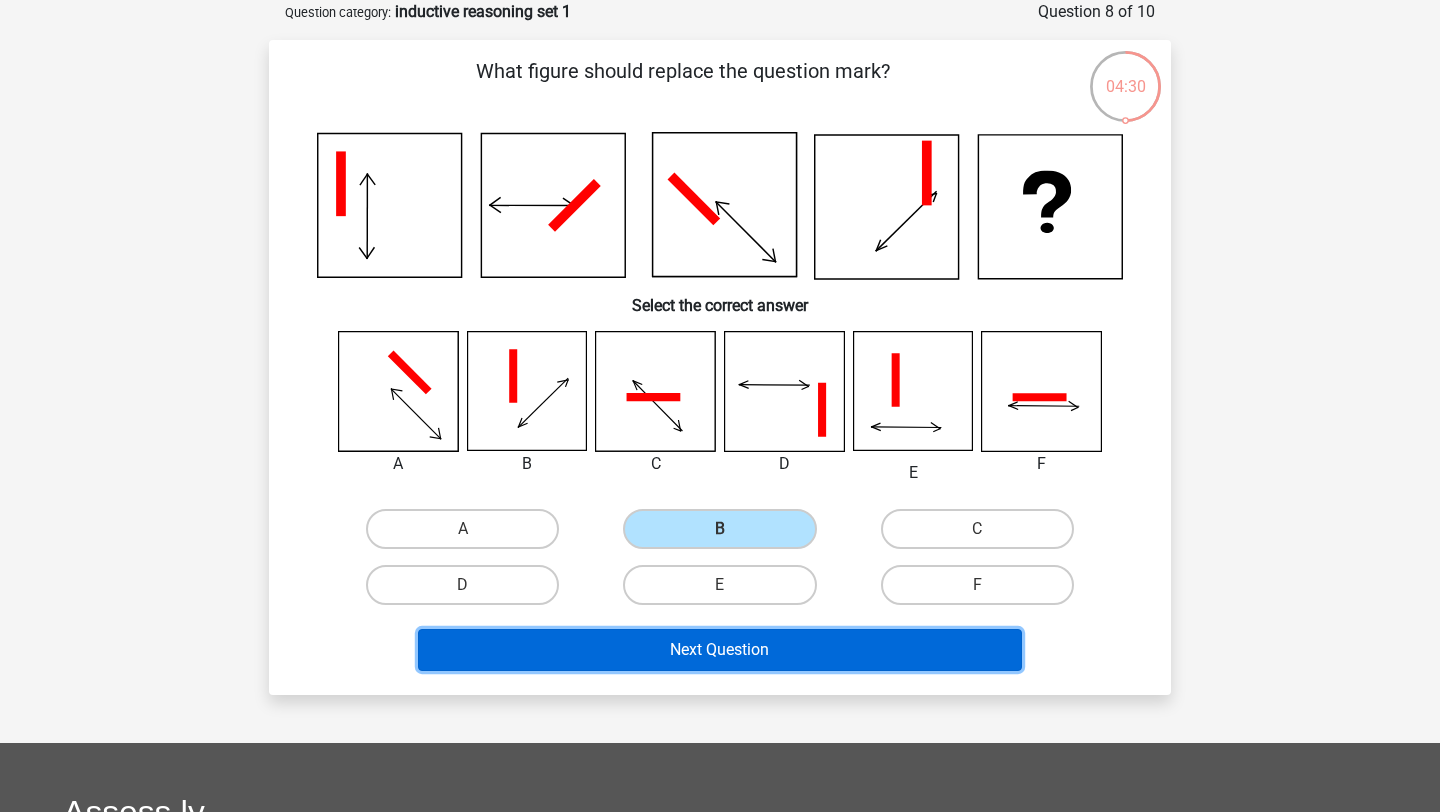 click on "Next Question" at bounding box center (720, 650) 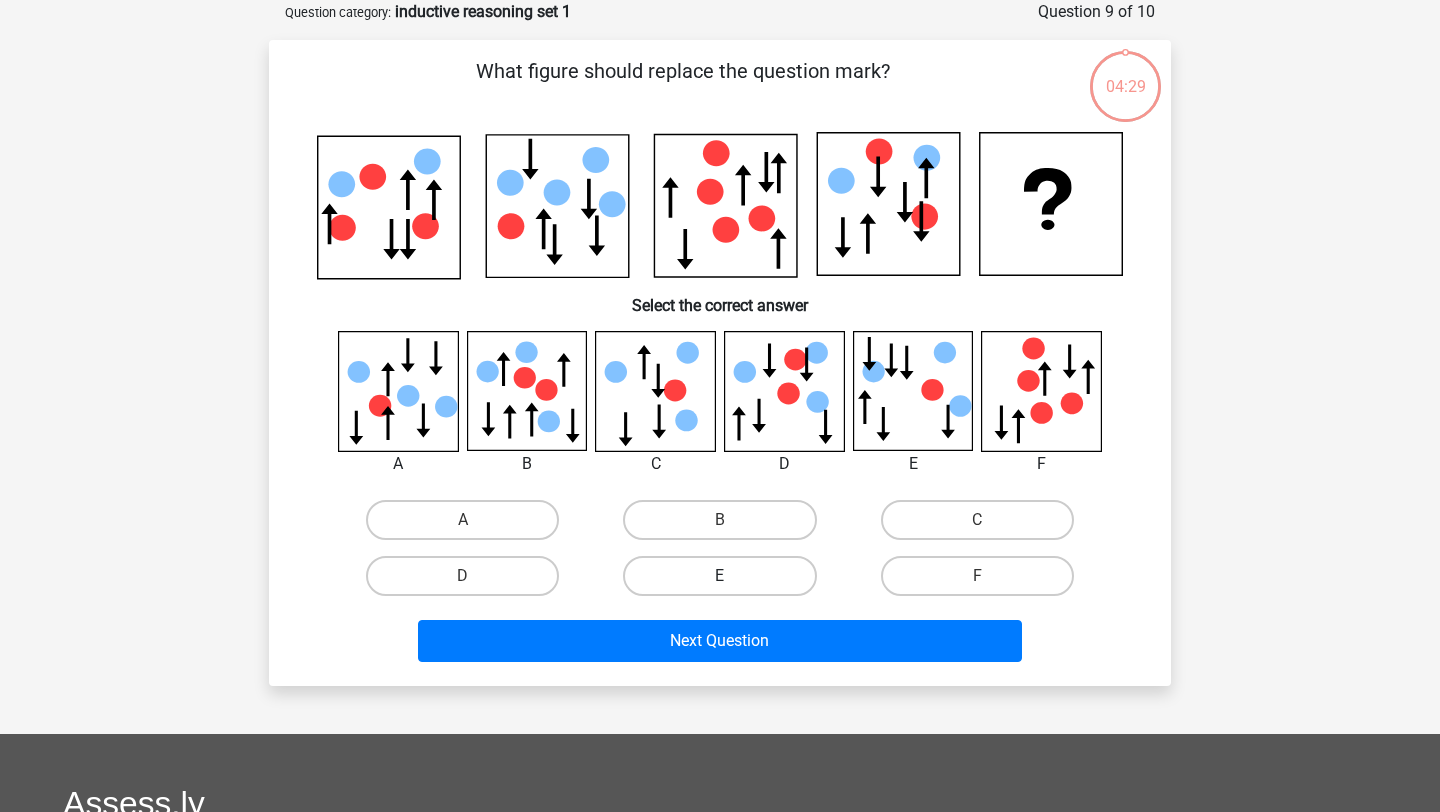 click on "E" at bounding box center (719, 576) 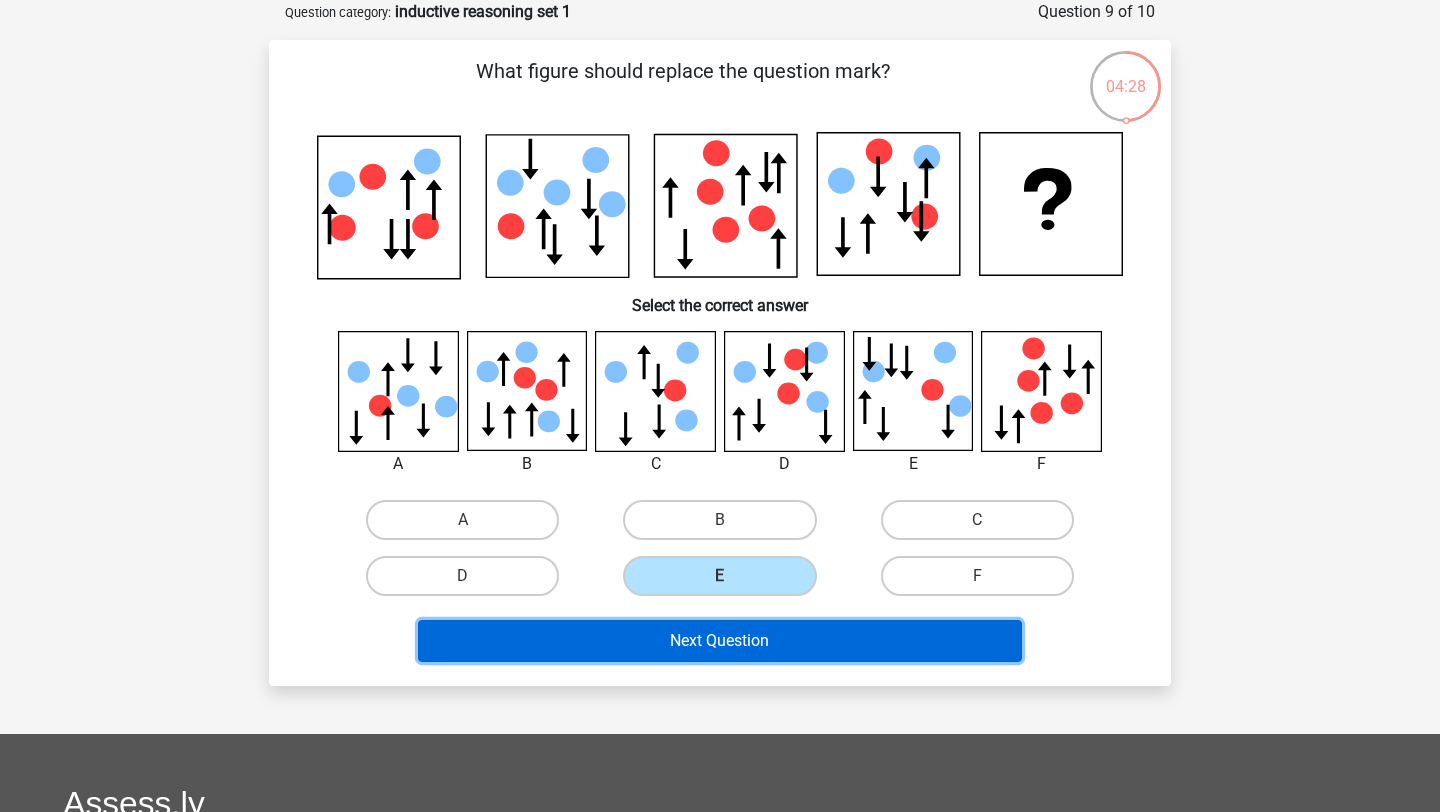 click on "Next Question" at bounding box center [720, 641] 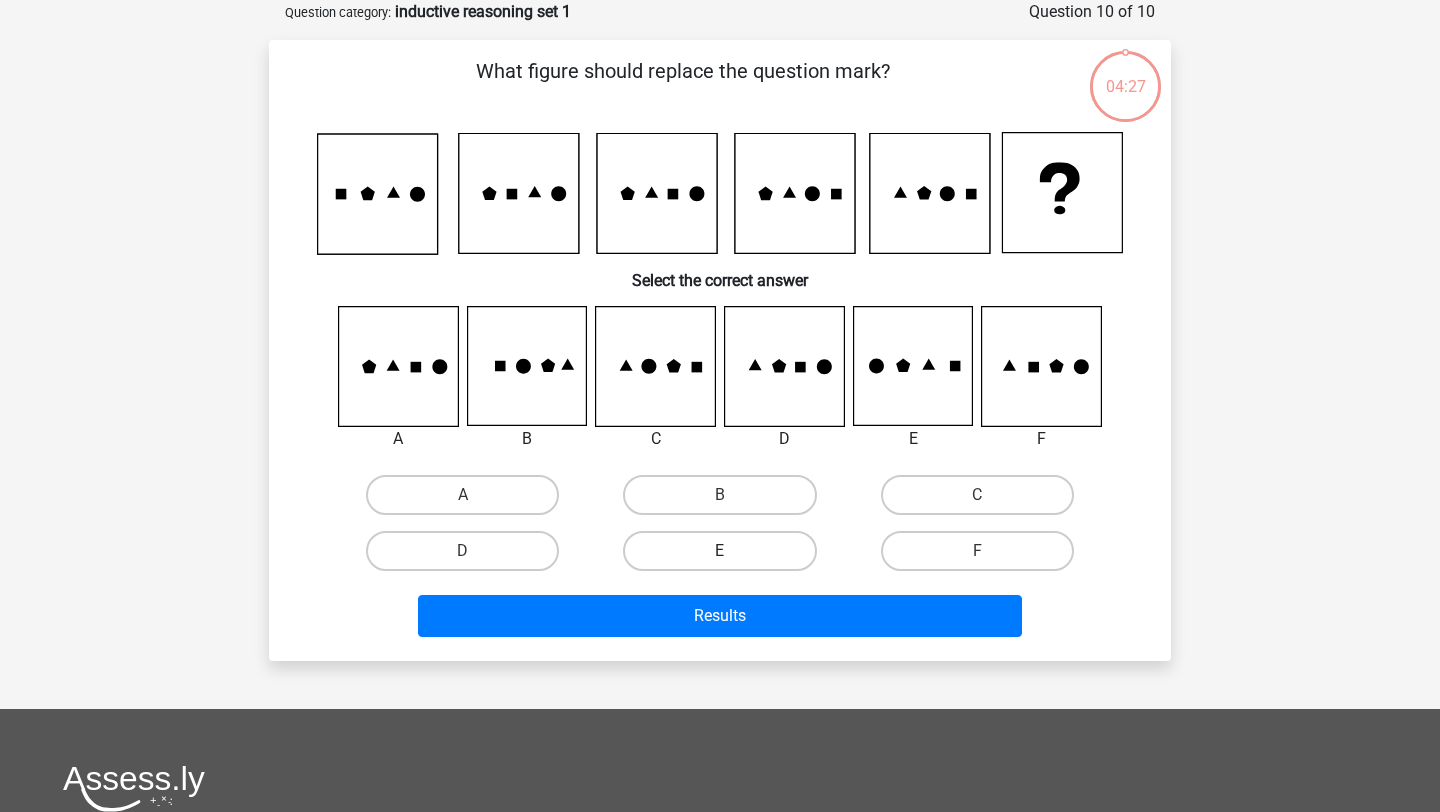 click on "E" at bounding box center (719, 551) 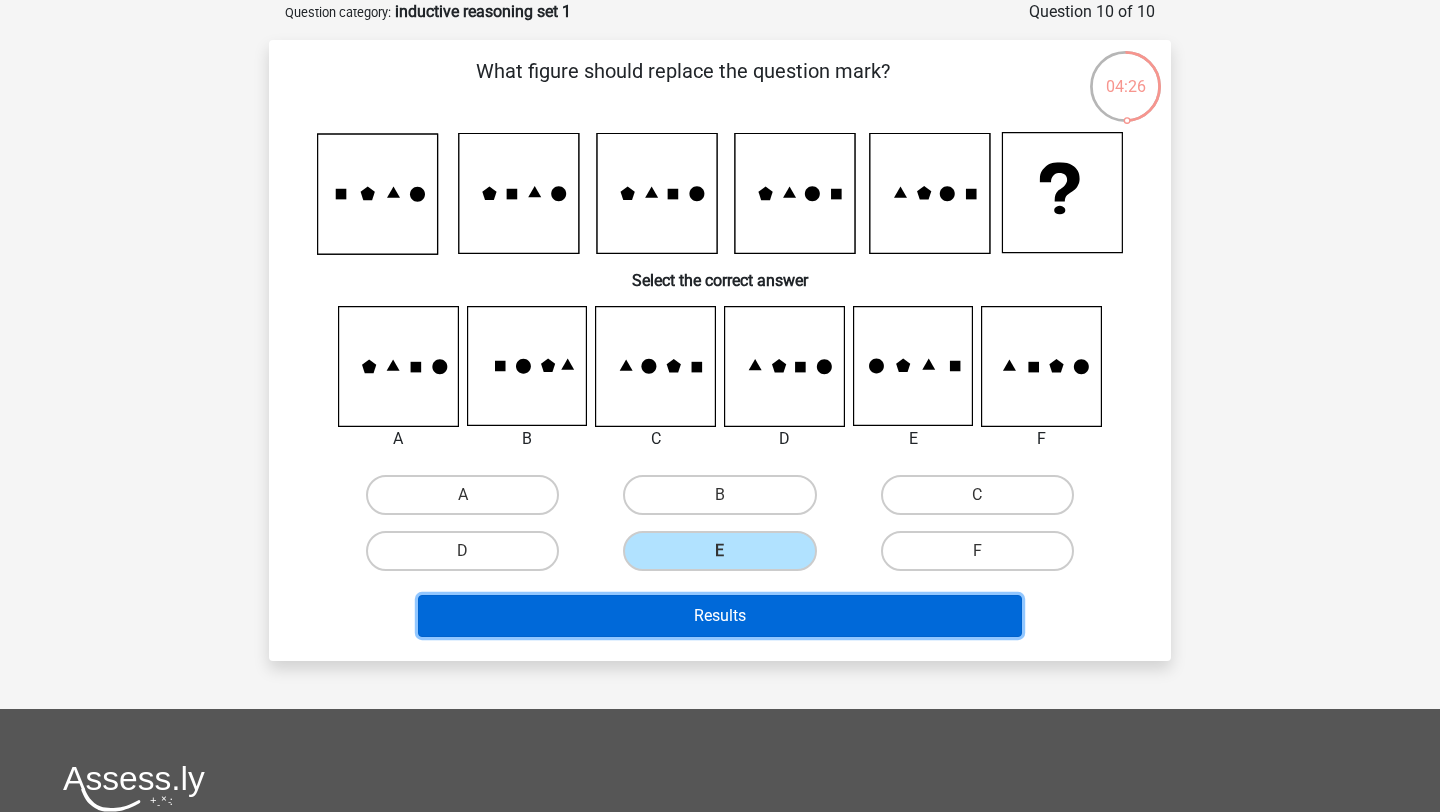 click on "Results" at bounding box center (720, 616) 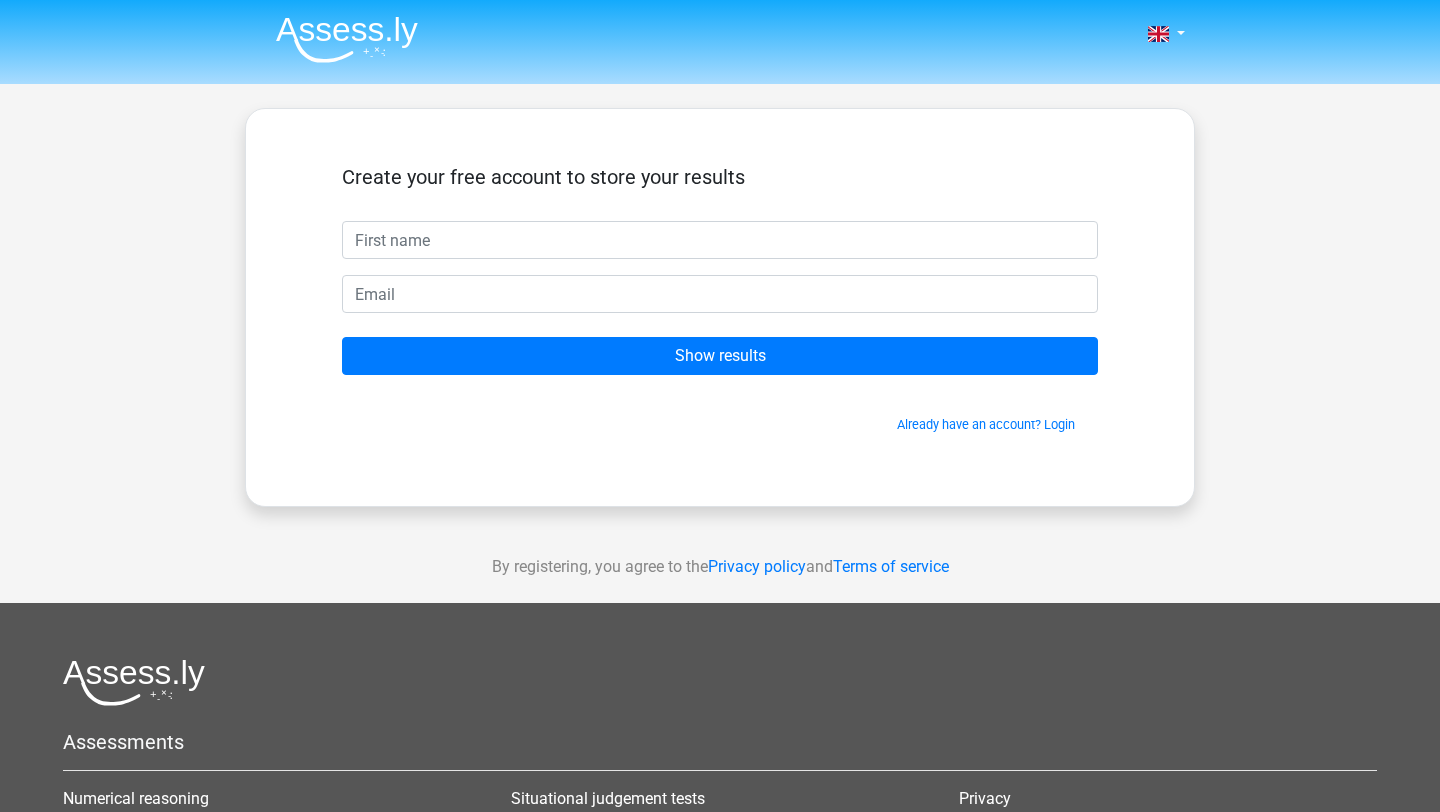 scroll, scrollTop: 0, scrollLeft: 0, axis: both 